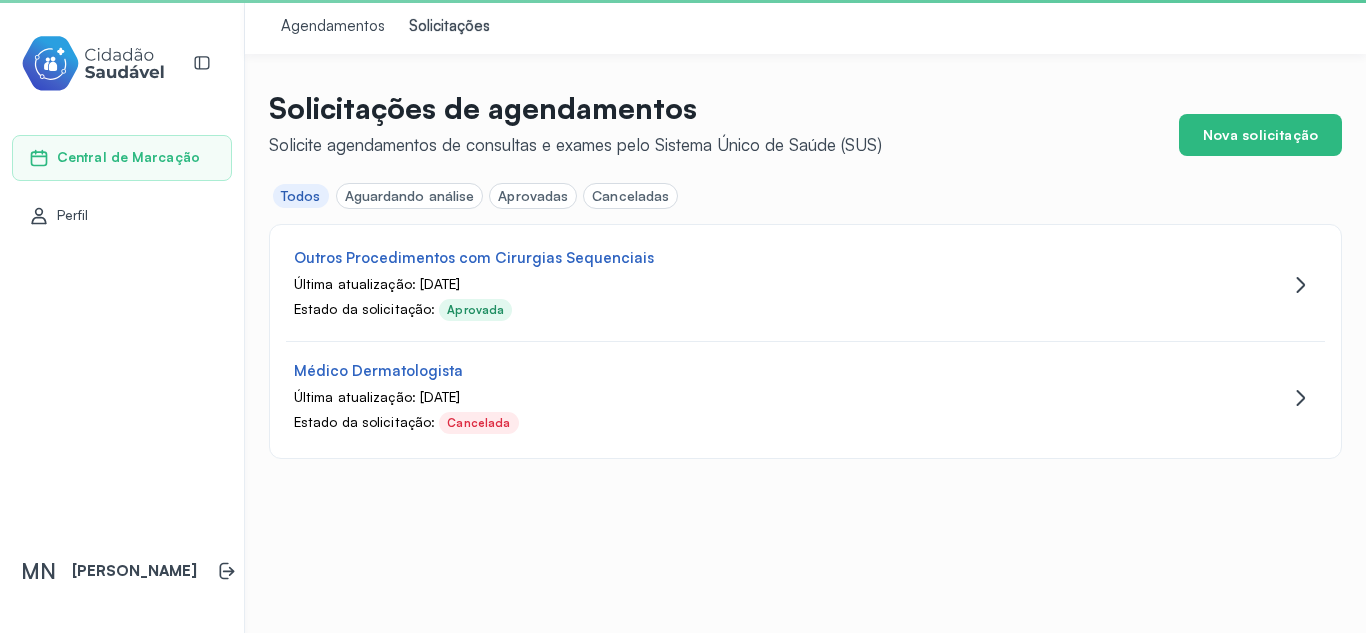 scroll, scrollTop: 0, scrollLeft: 0, axis: both 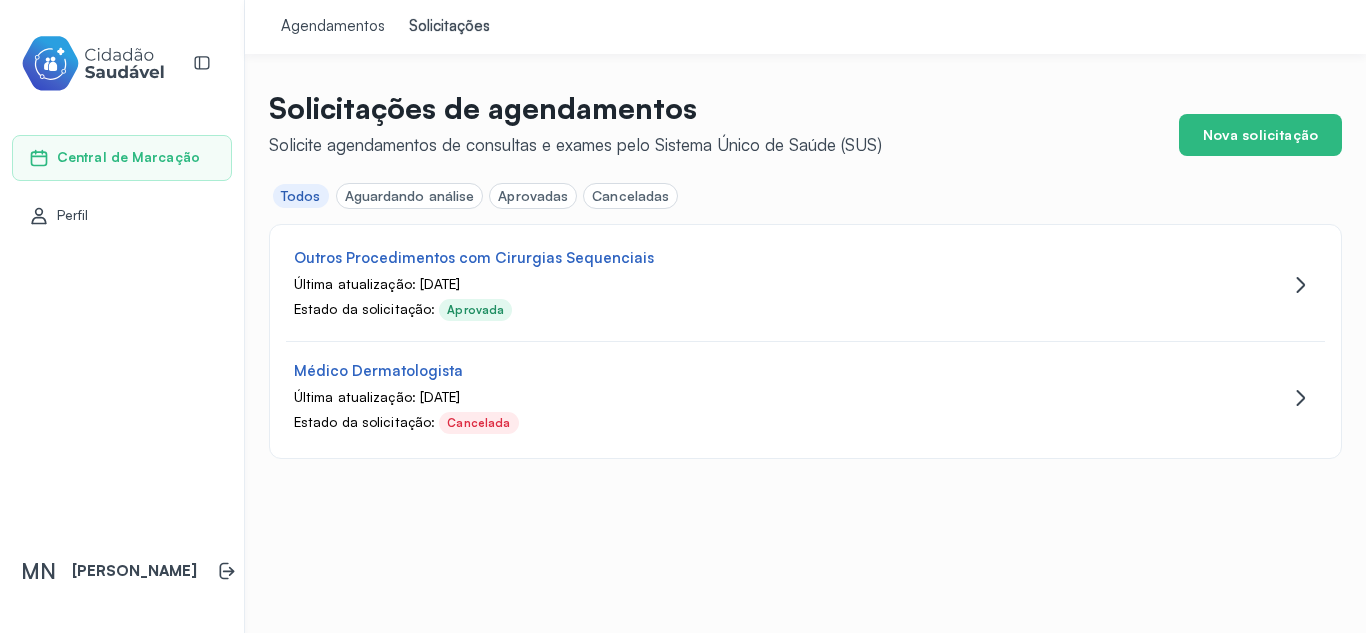 click on "Aguardando análise" at bounding box center [410, 196] 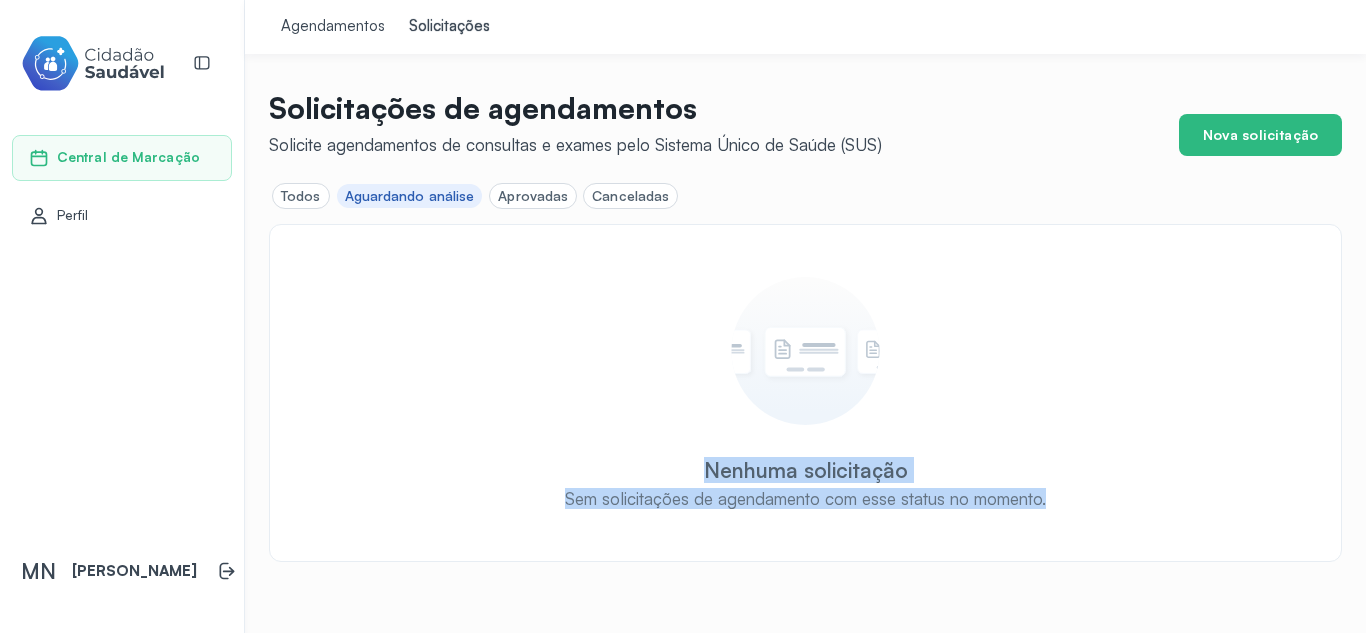drag, startPoint x: 697, startPoint y: 472, endPoint x: 1078, endPoint y: 484, distance: 381.18893 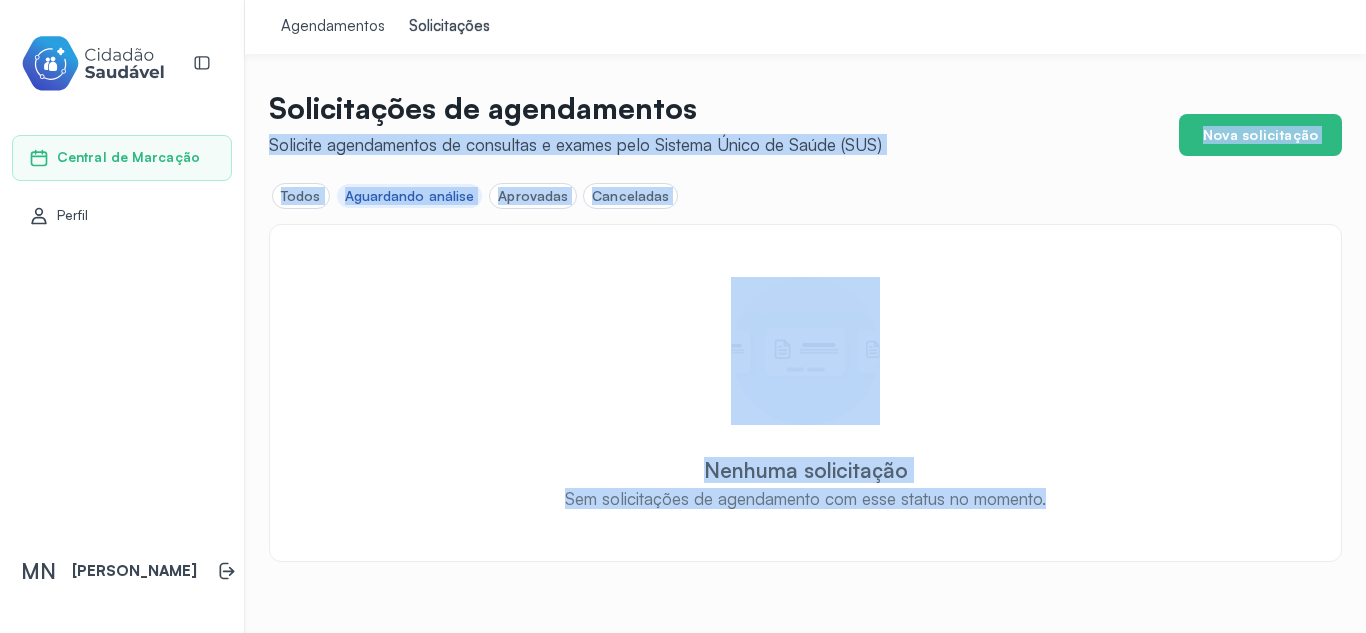 drag, startPoint x: 266, startPoint y: 149, endPoint x: 1177, endPoint y: 538, distance: 990.5766 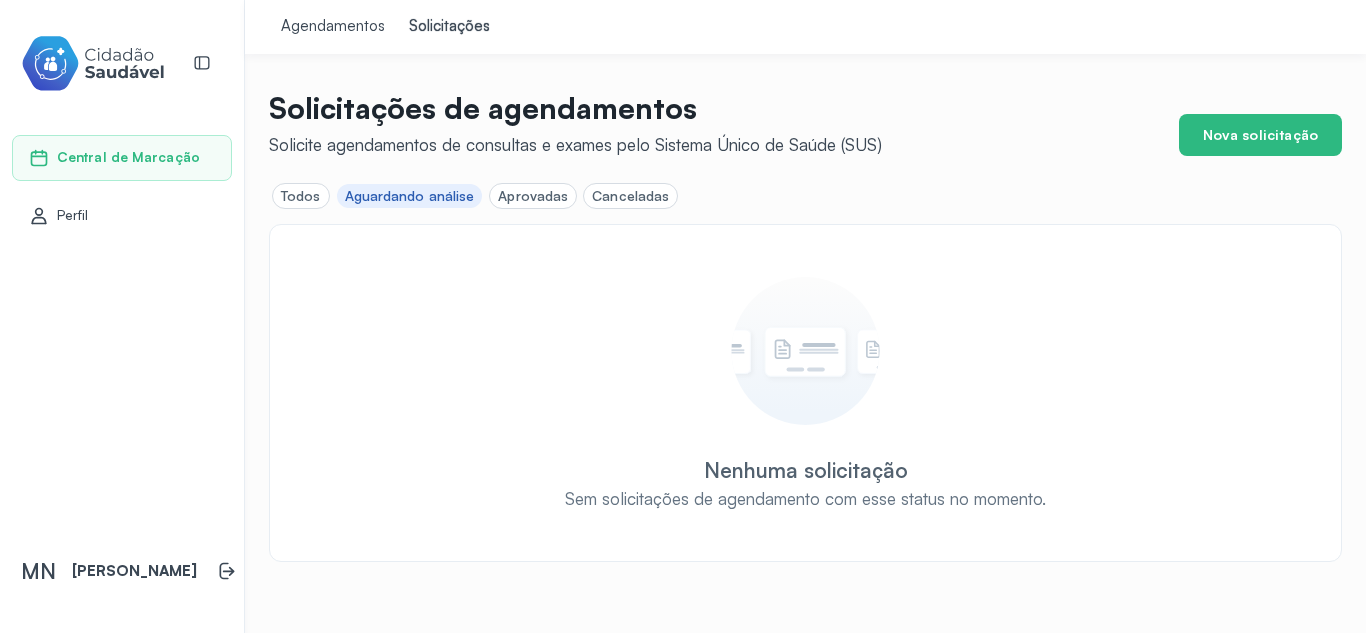 click on "Solicitações de agendamentos" at bounding box center (575, 108) 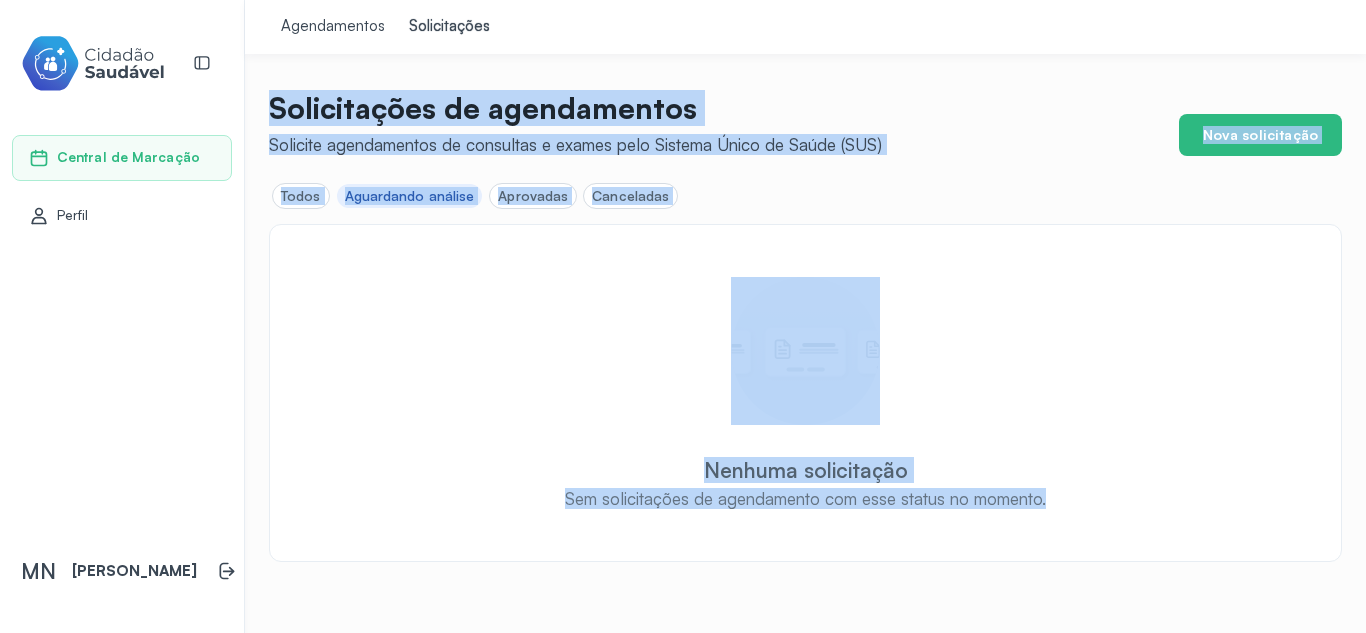 drag, startPoint x: 273, startPoint y: 113, endPoint x: 1105, endPoint y: 680, distance: 1006.8331 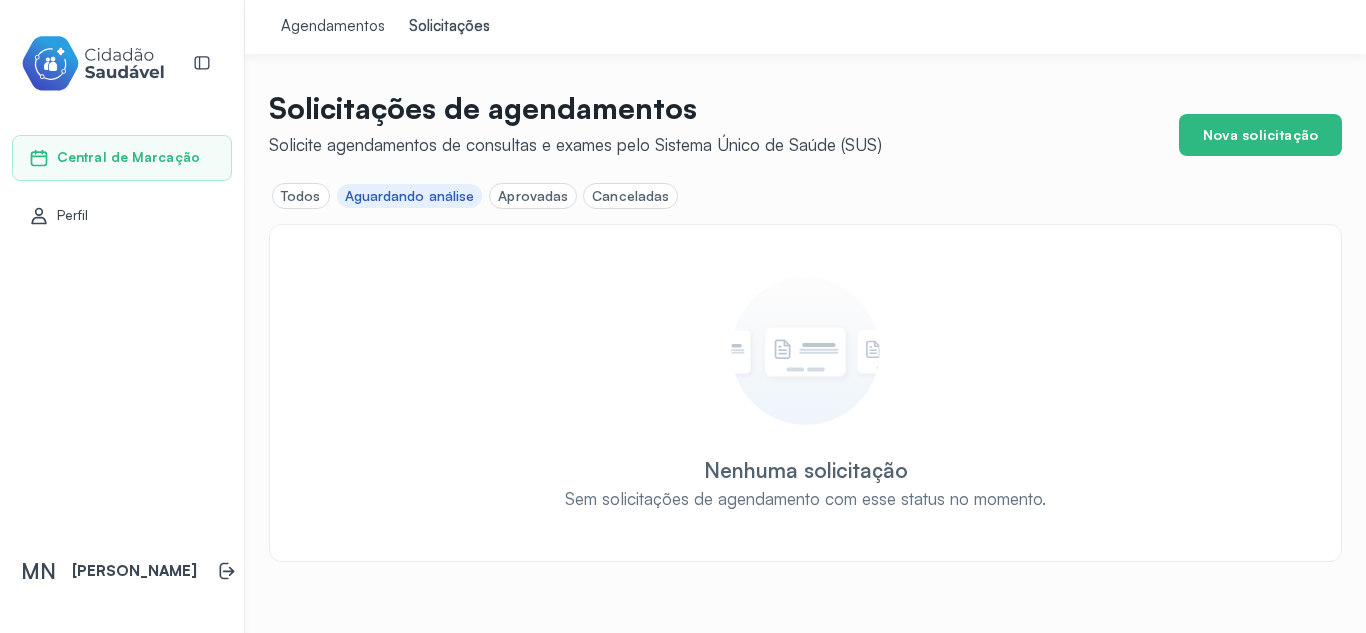 click on "Aguardando análise" at bounding box center (410, 196) 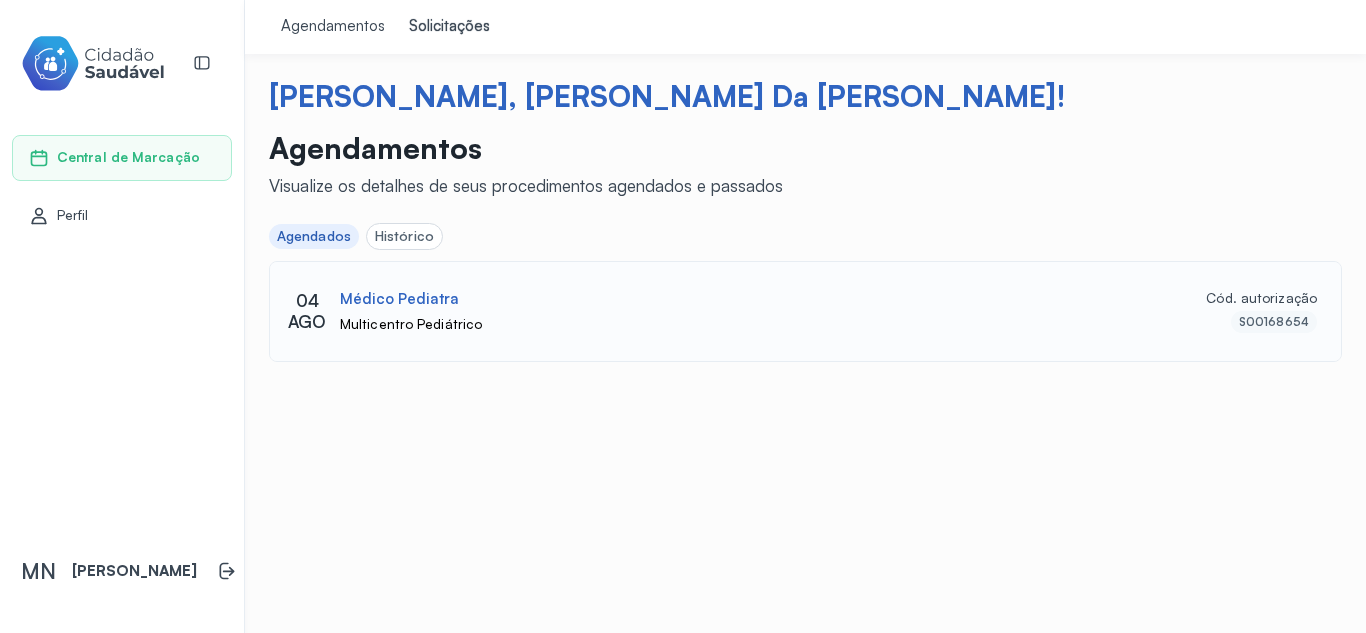 click on "Multicentro Pediátrico" at bounding box center [756, 324] 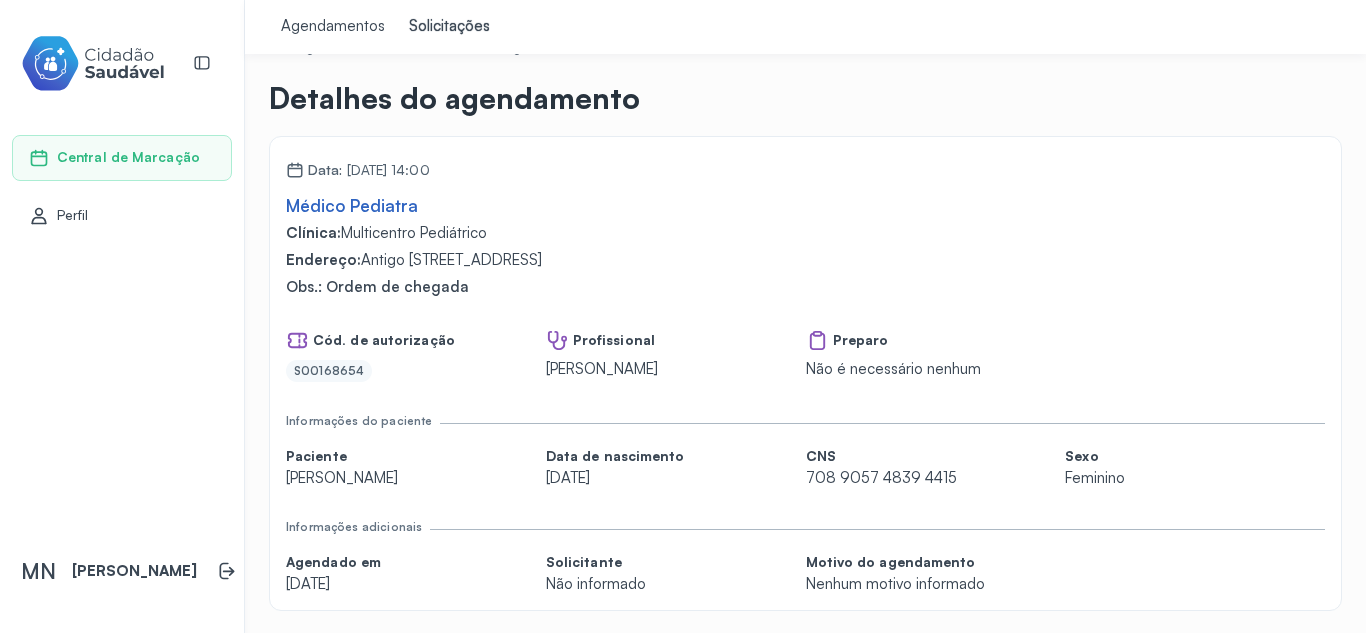 scroll, scrollTop: 76, scrollLeft: 0, axis: vertical 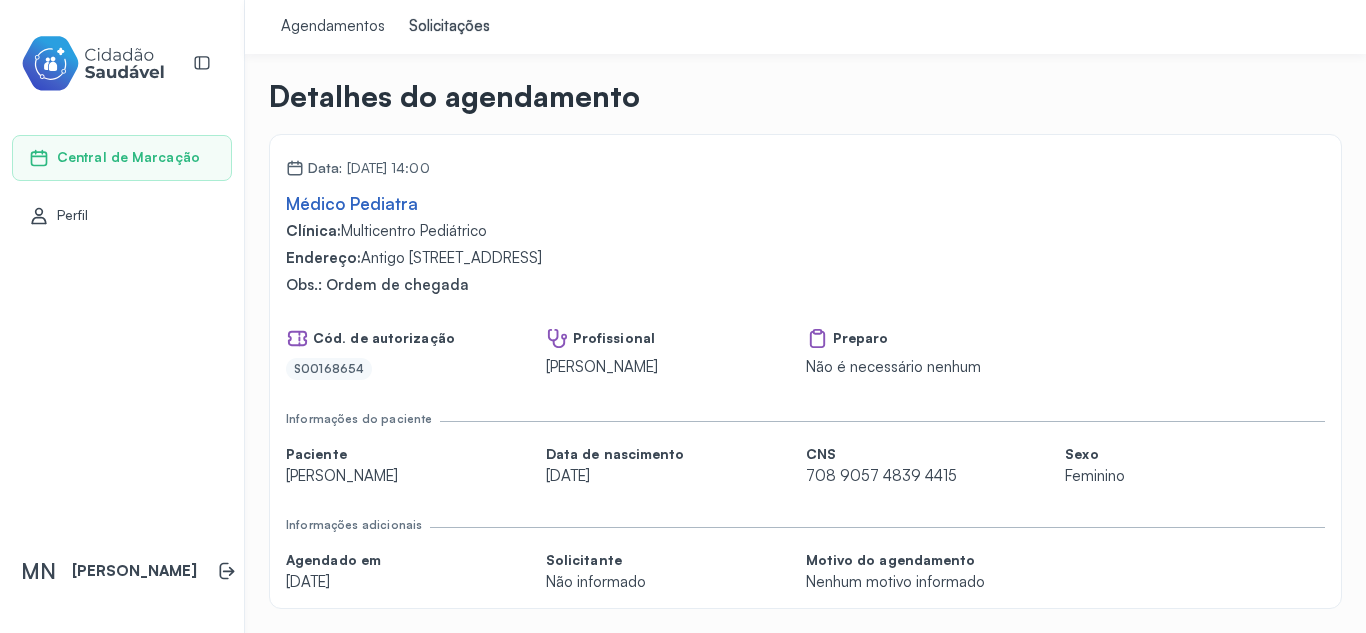 click on "Data:  [DATE] 14:00 Médico Pediatra Clínica:  Multicentro Pediátrico Endereço:  [STREET_ADDRESS]  Obs.: Ordem de chegada  Cód. de autorização S00168654  Profissional [PERSON_NAME] Porto  Preparo Não é necessário nenhum" at bounding box center [805, 265] 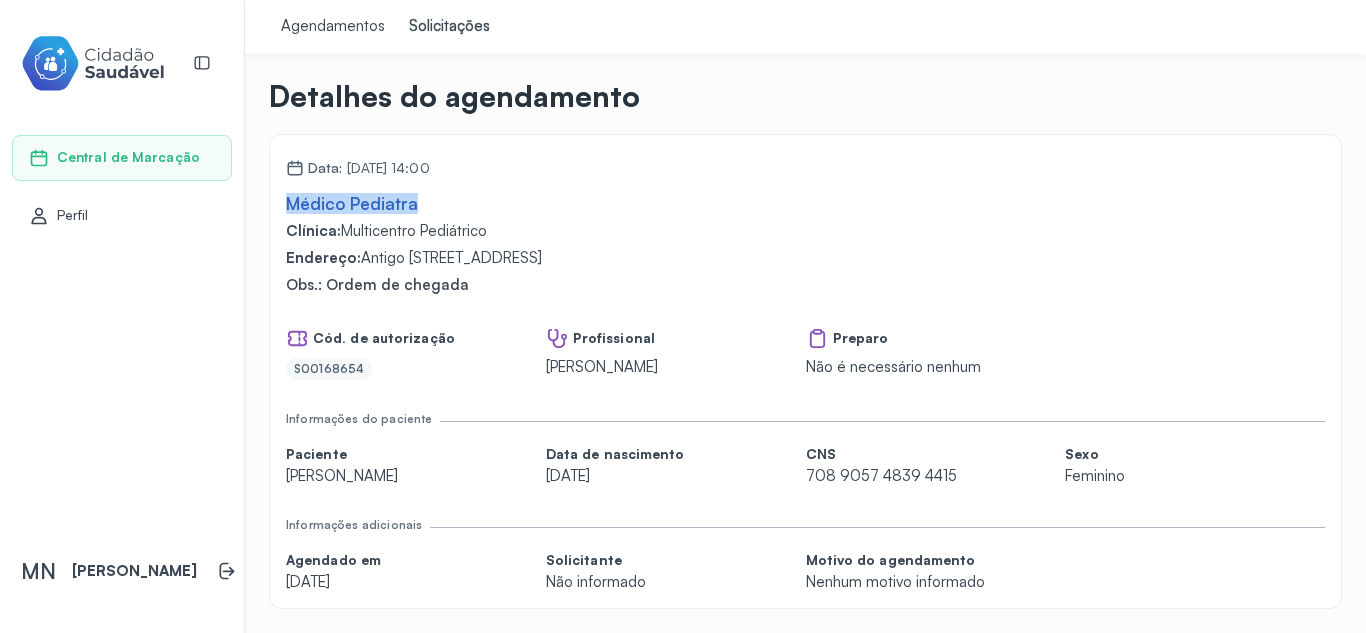drag, startPoint x: 278, startPoint y: 193, endPoint x: 603, endPoint y: 193, distance: 325 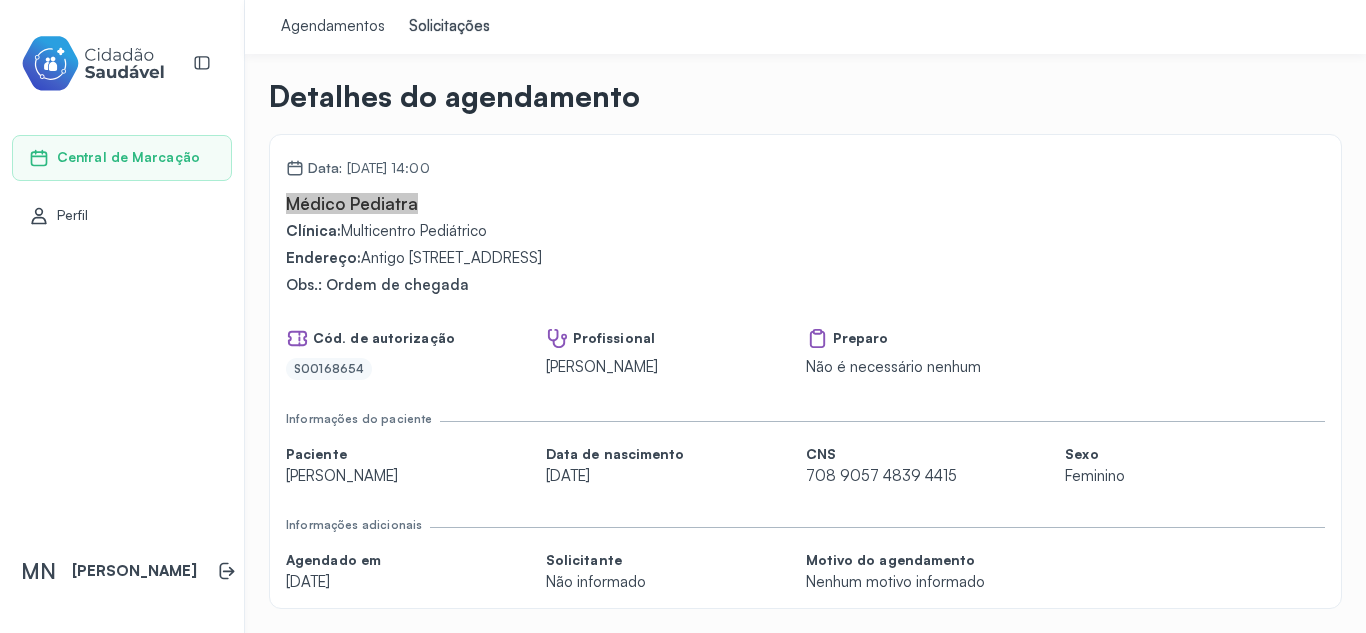 scroll, scrollTop: 76, scrollLeft: 0, axis: vertical 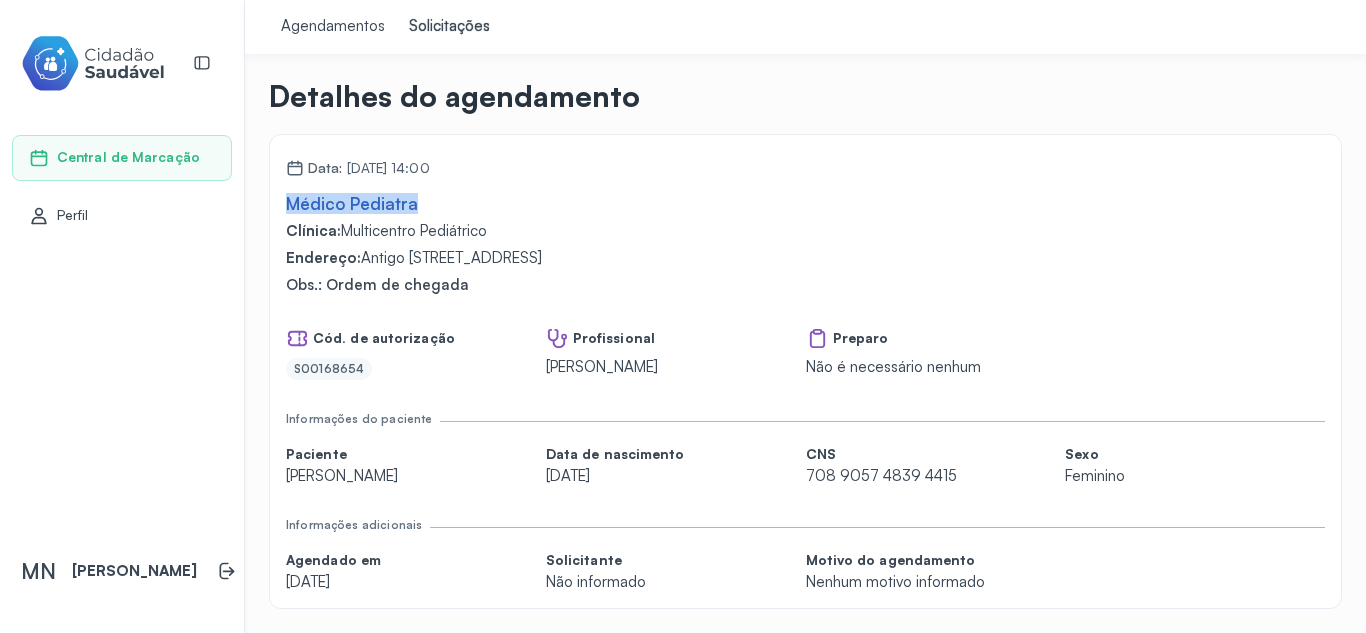click on "Data:  [DATE] 14:00 Médico Pediatra Clínica:  Multicentro Pediátrico Endereço:  [STREET_ADDRESS]  Obs.: Ordem de chegada  Cód. de autorização S00168654  Profissional [PERSON_NAME] Porto  Preparo Não é necessário nenhum" at bounding box center (805, 265) 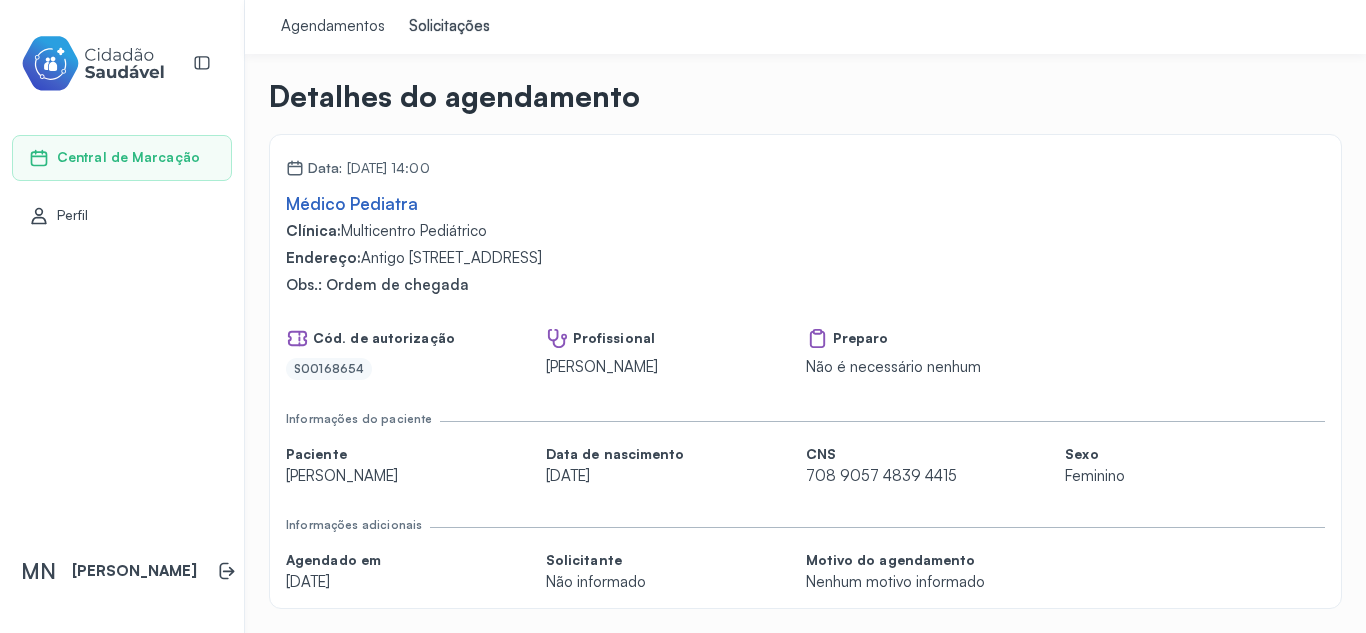 drag, startPoint x: 427, startPoint y: 150, endPoint x: 480, endPoint y: 157, distance: 53.460266 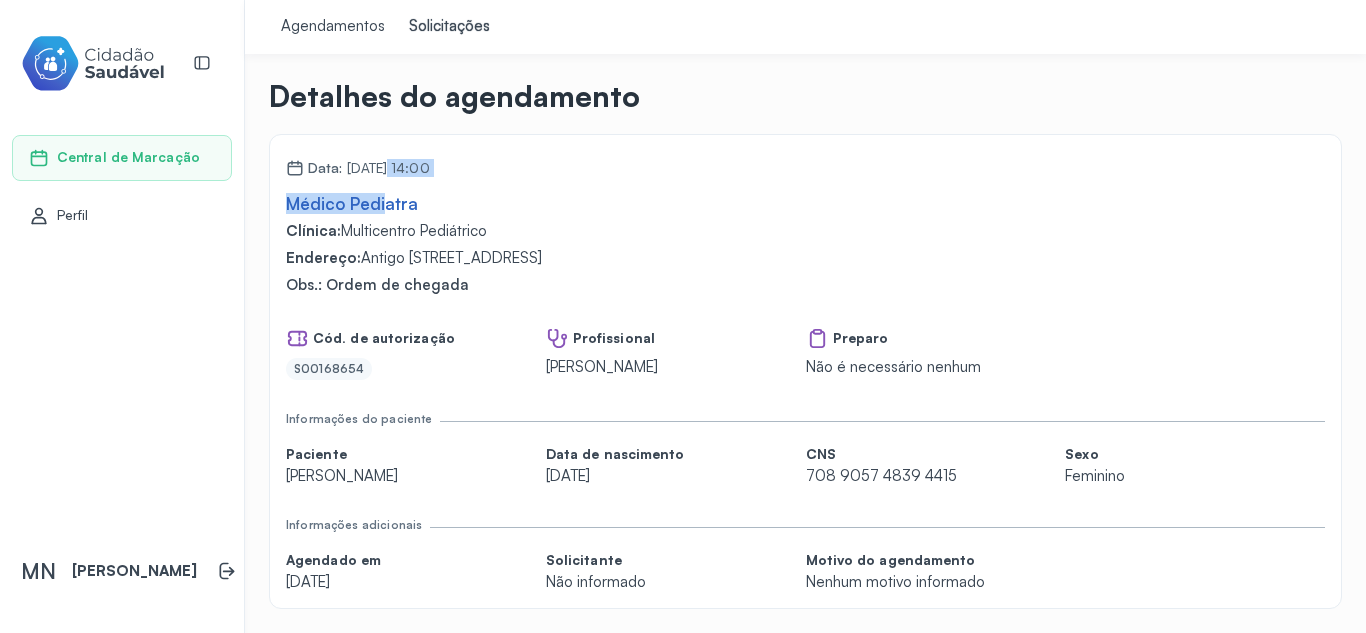 click on "Data:  [DATE] 14:00 Médico Pediatra Clínica:  Multicentro Pediátrico Endereço:  [STREET_ADDRESS]  Obs.: Ordem de chegada  Cód. de autorização S00168654  Profissional [PERSON_NAME] Porto  Preparo Não é necessário nenhum" at bounding box center [805, 265] 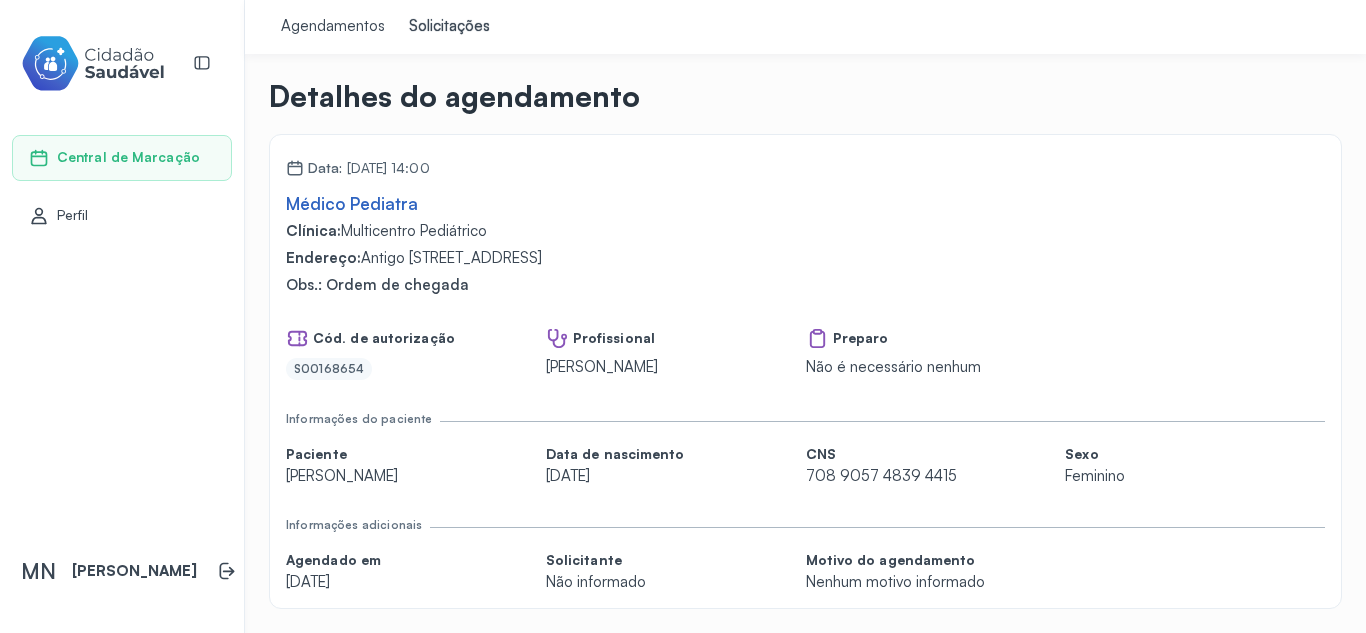 click on "Clínica:  Multicentro Pediátrico" at bounding box center (805, 231) 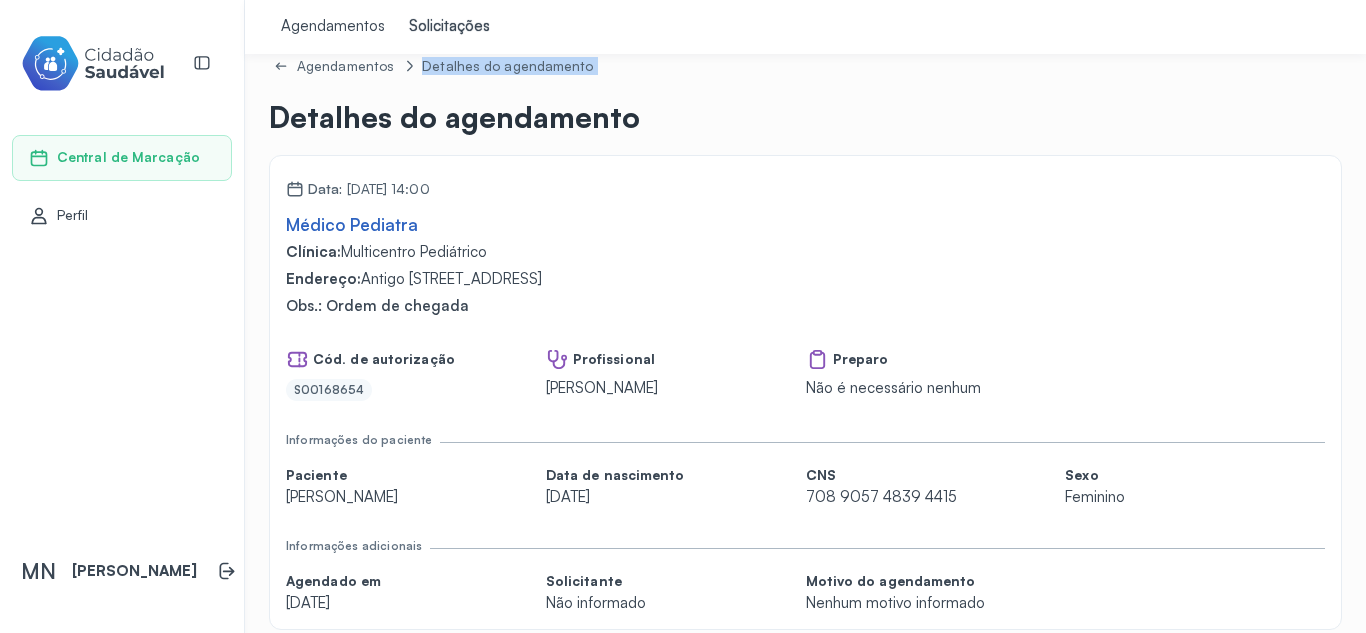 scroll, scrollTop: 0, scrollLeft: 0, axis: both 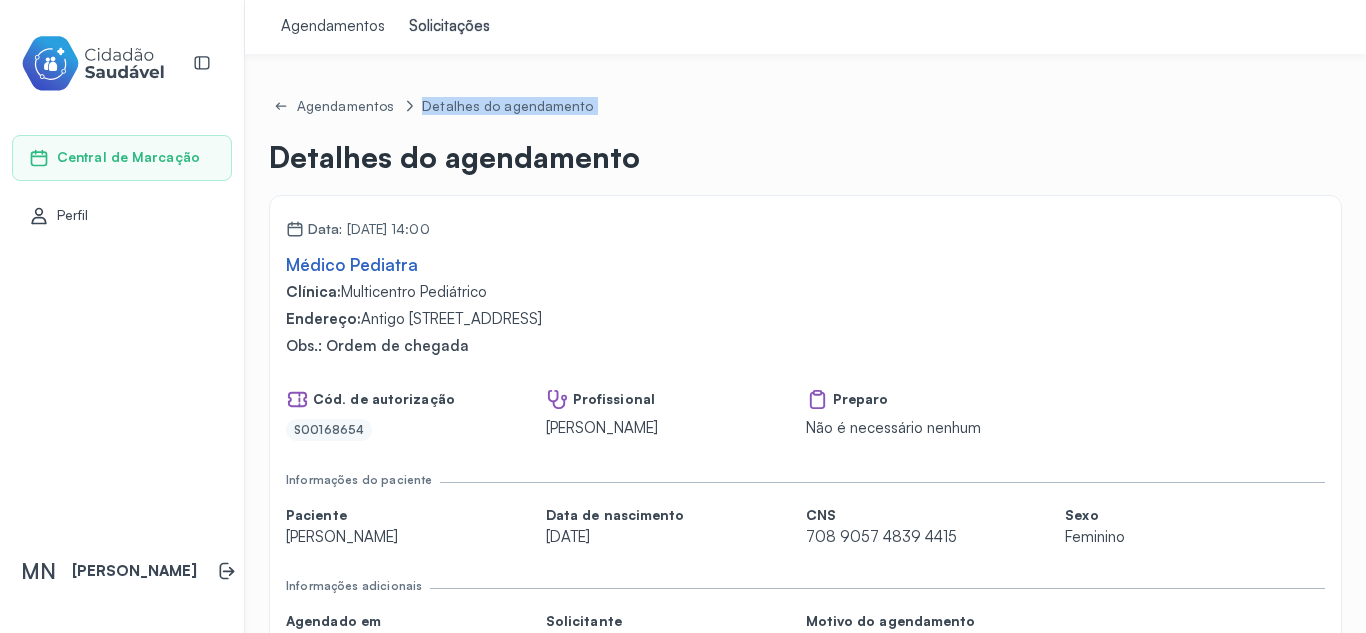 drag, startPoint x: 271, startPoint y: 76, endPoint x: 646, endPoint y: 180, distance: 389.1542 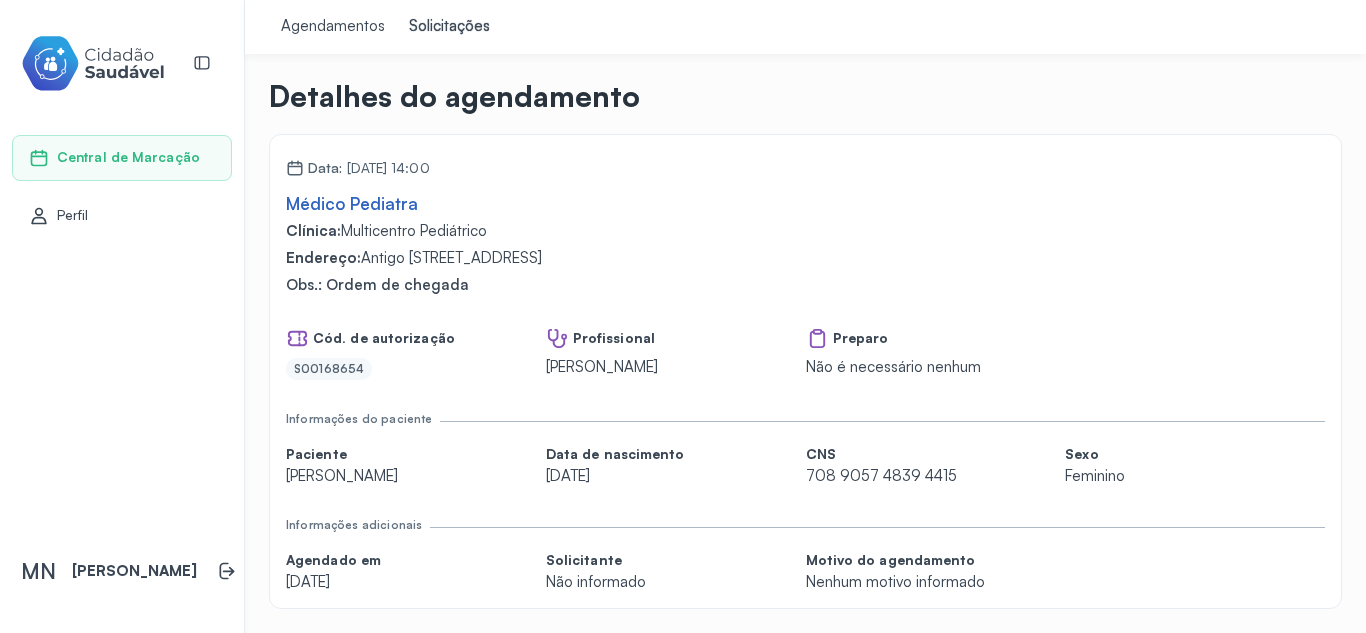 click on "Médico Pediatra Clínica:  Multicentro Pediátrico Endereço:  [STREET_ADDRESS]  Obs.: Ordem de chegada" at bounding box center (805, 244) 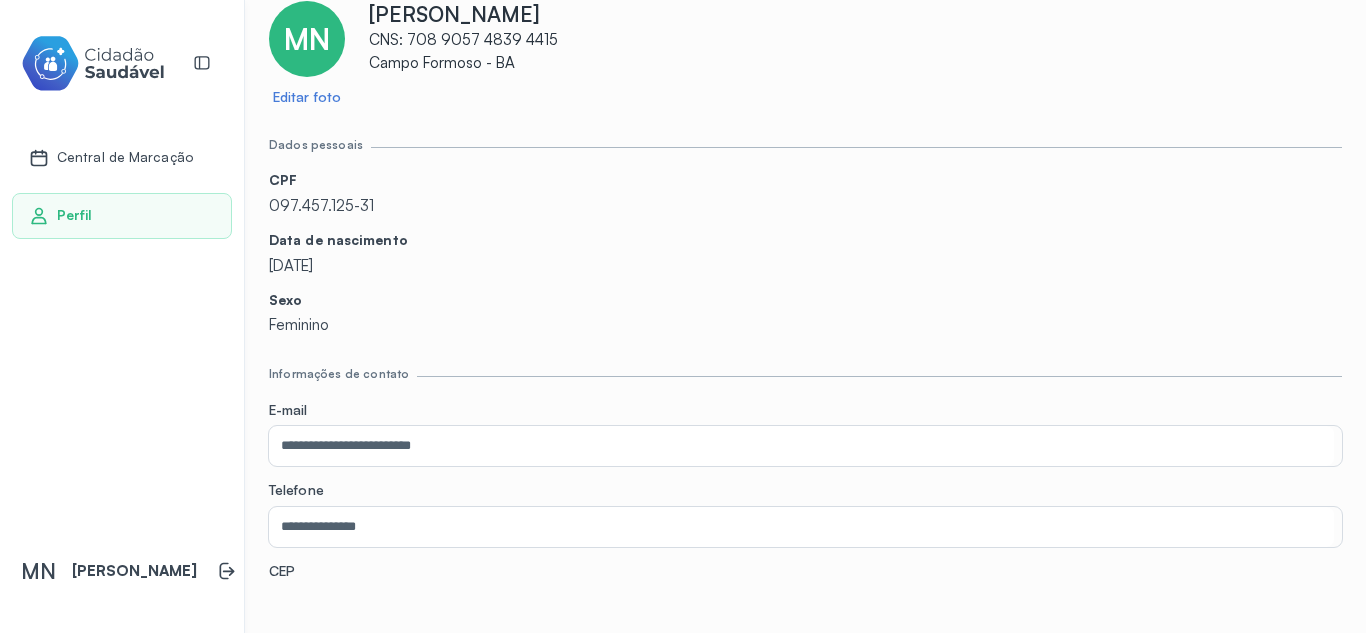 scroll, scrollTop: 0, scrollLeft: 0, axis: both 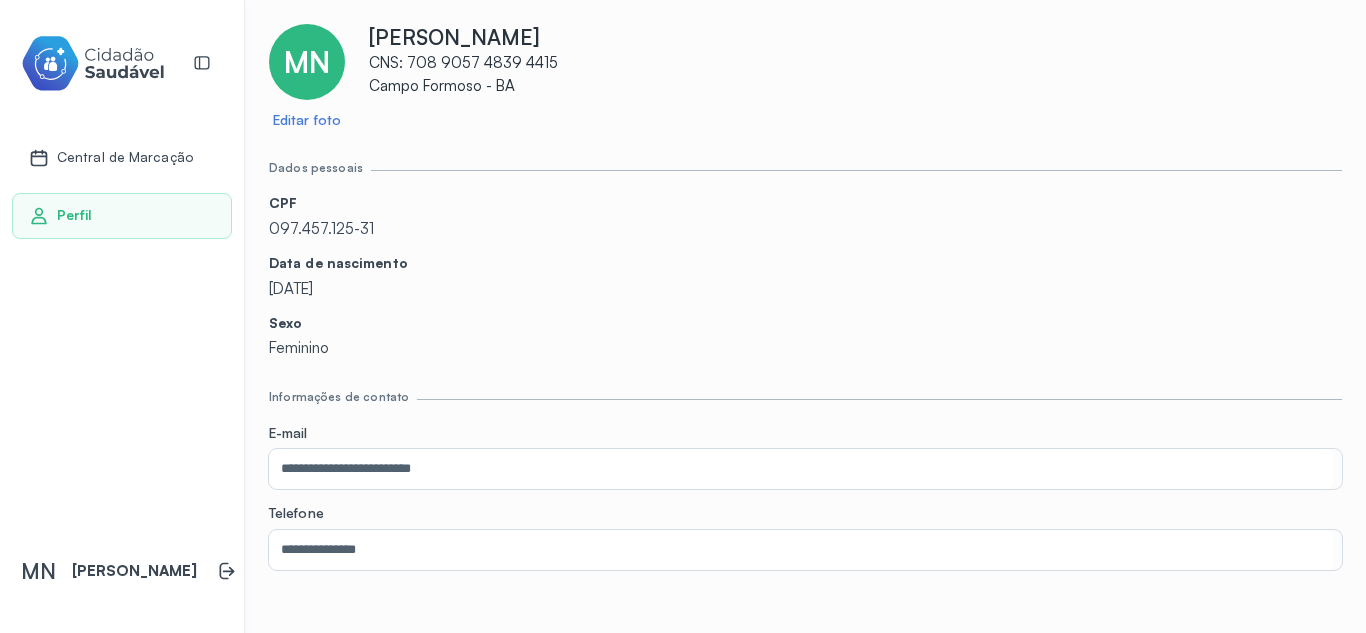click on "Central de Marcação" at bounding box center (125, 157) 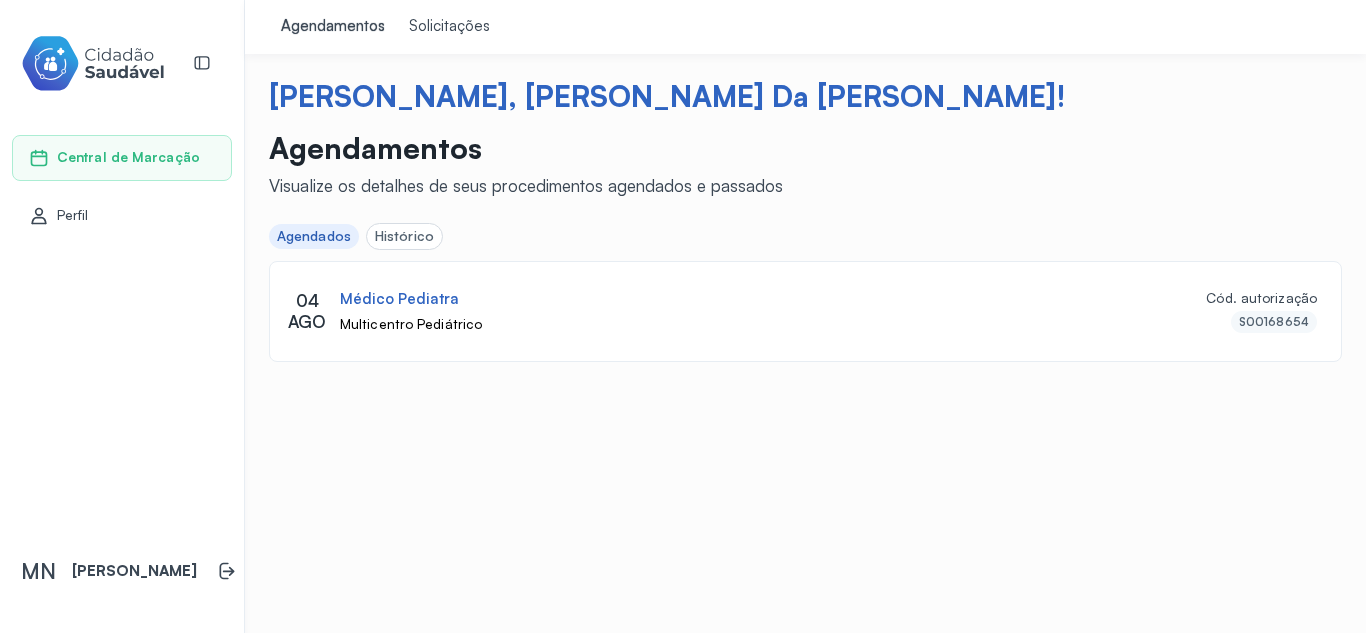 click on "Central de Marcação" at bounding box center [128, 157] 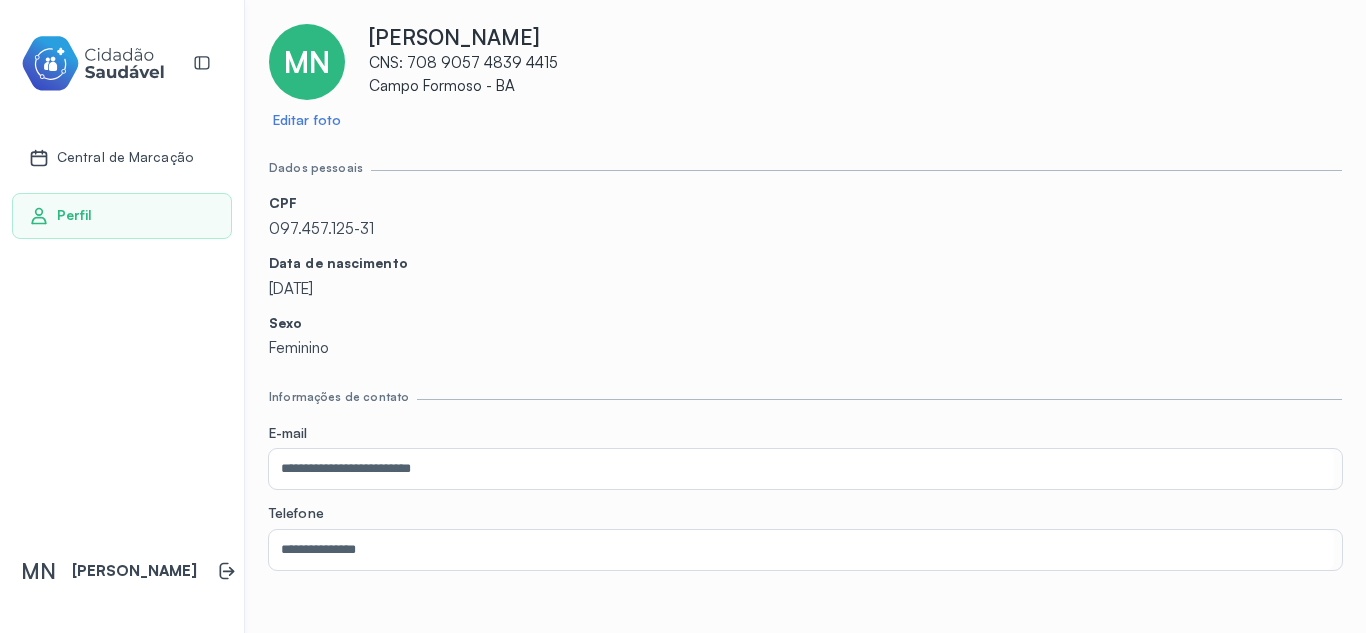 click on "Central de Marcação" at bounding box center (125, 157) 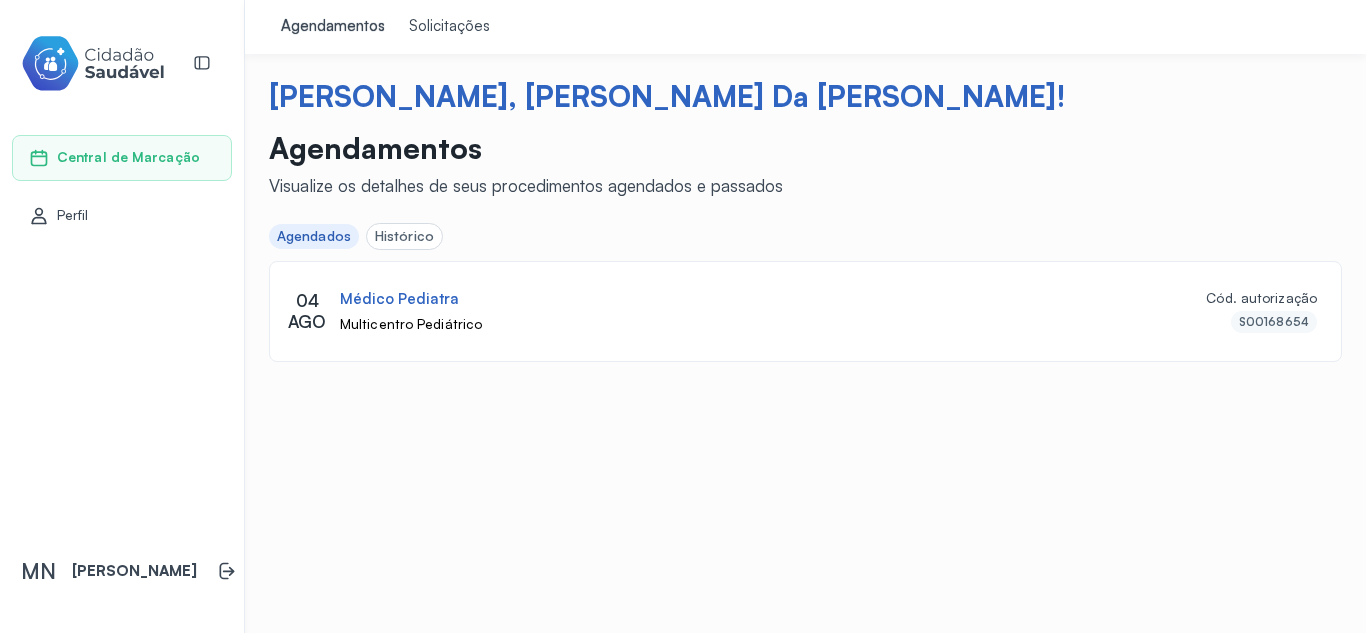 click on "Histórico" 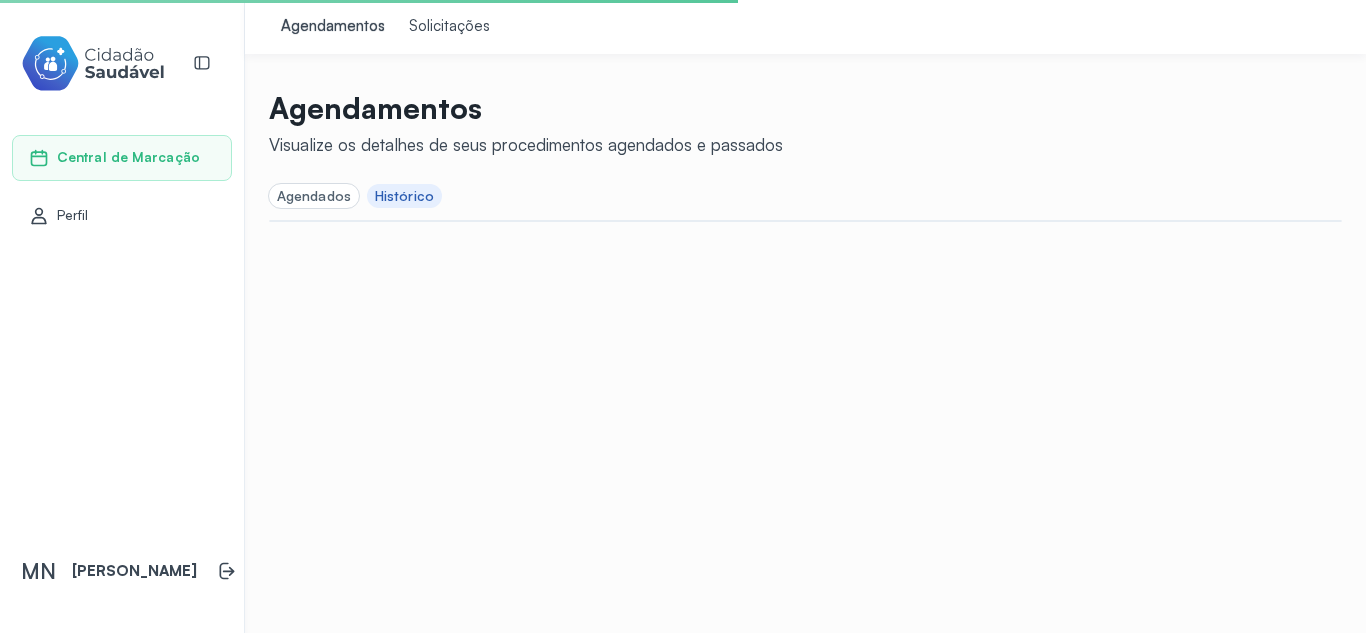 click on "Solicitações" at bounding box center (449, 27) 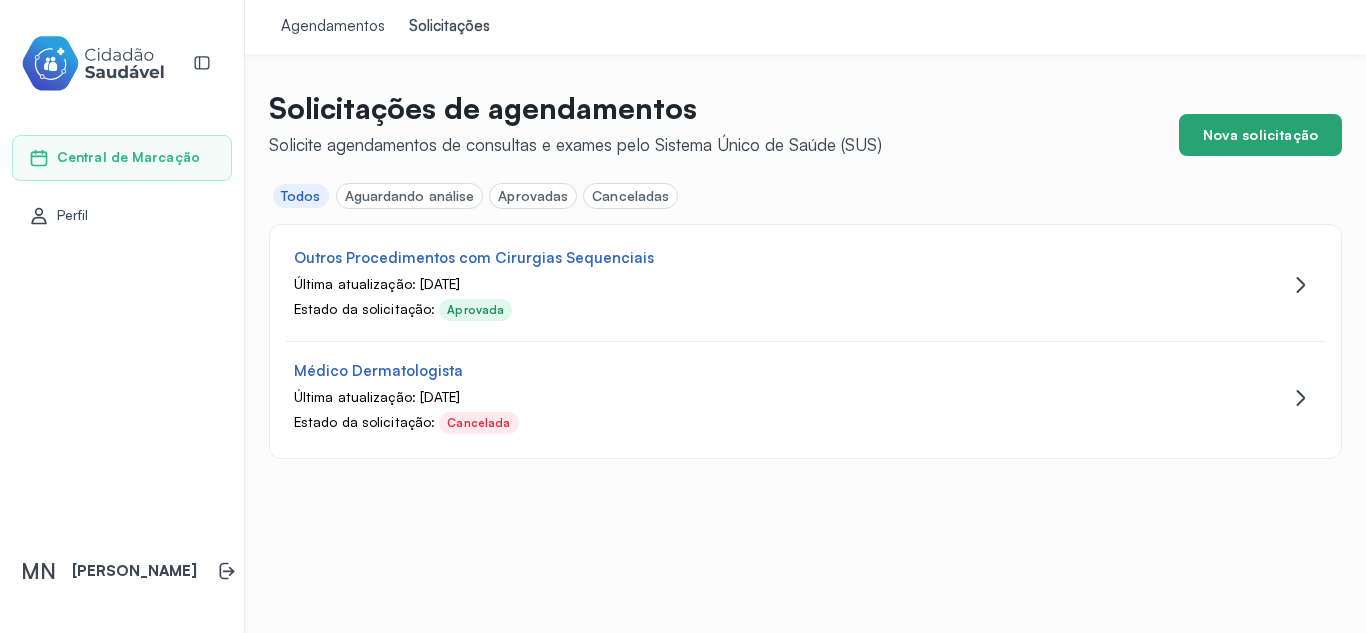 click on "Nova solicitação" 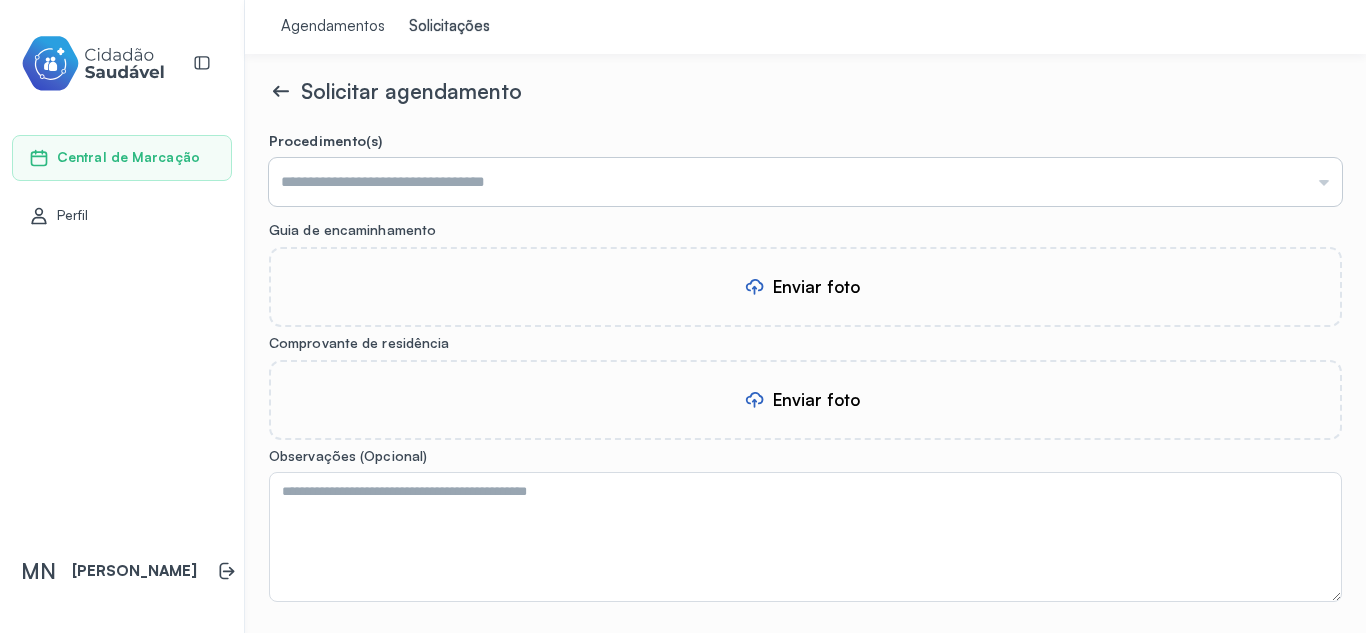 click at bounding box center [805, 182] 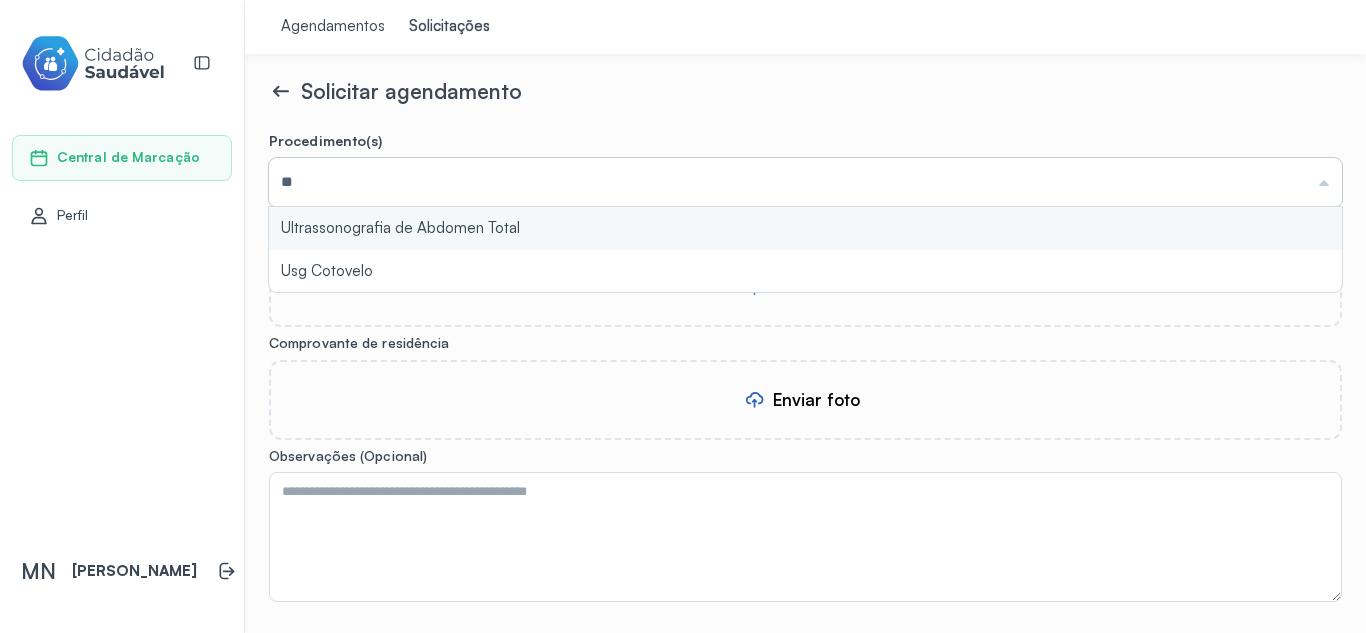 type on "*" 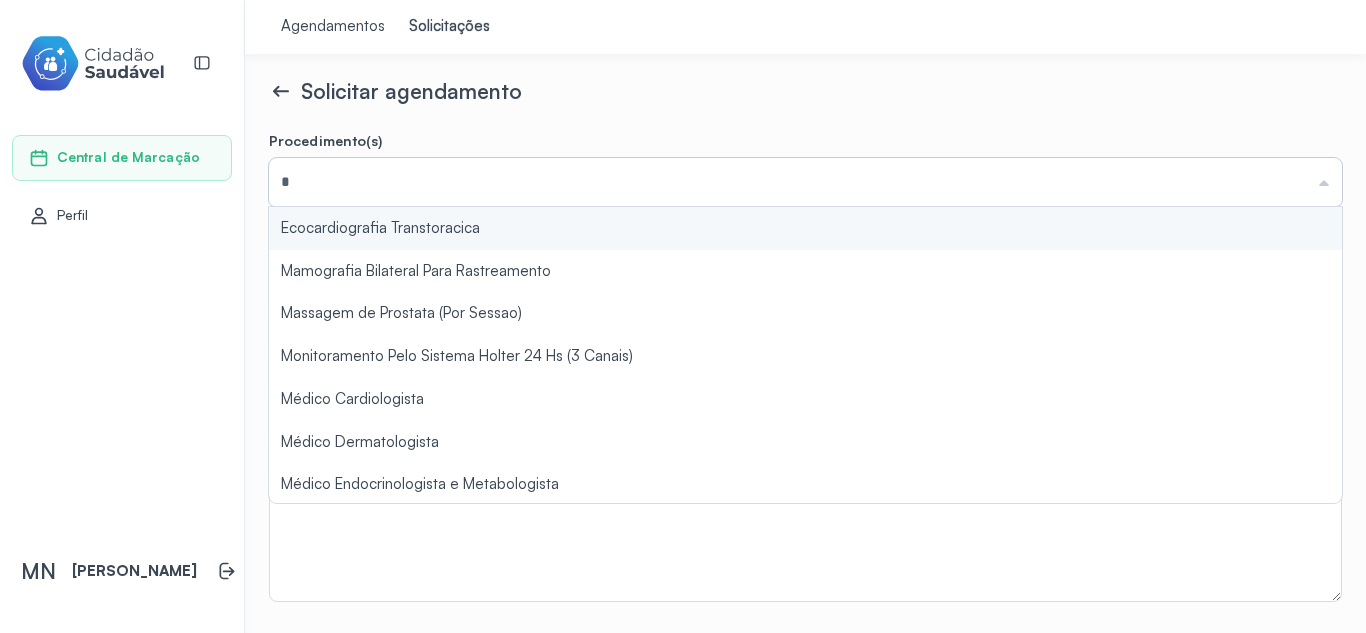 type 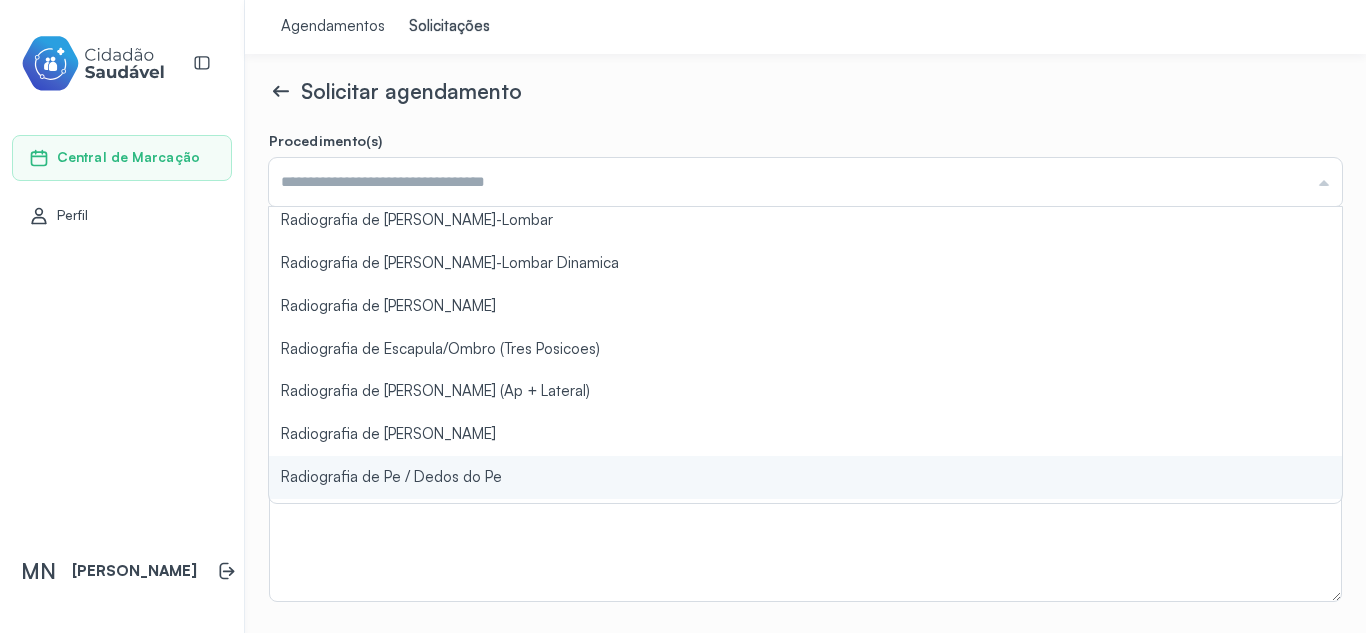 scroll, scrollTop: 900, scrollLeft: 0, axis: vertical 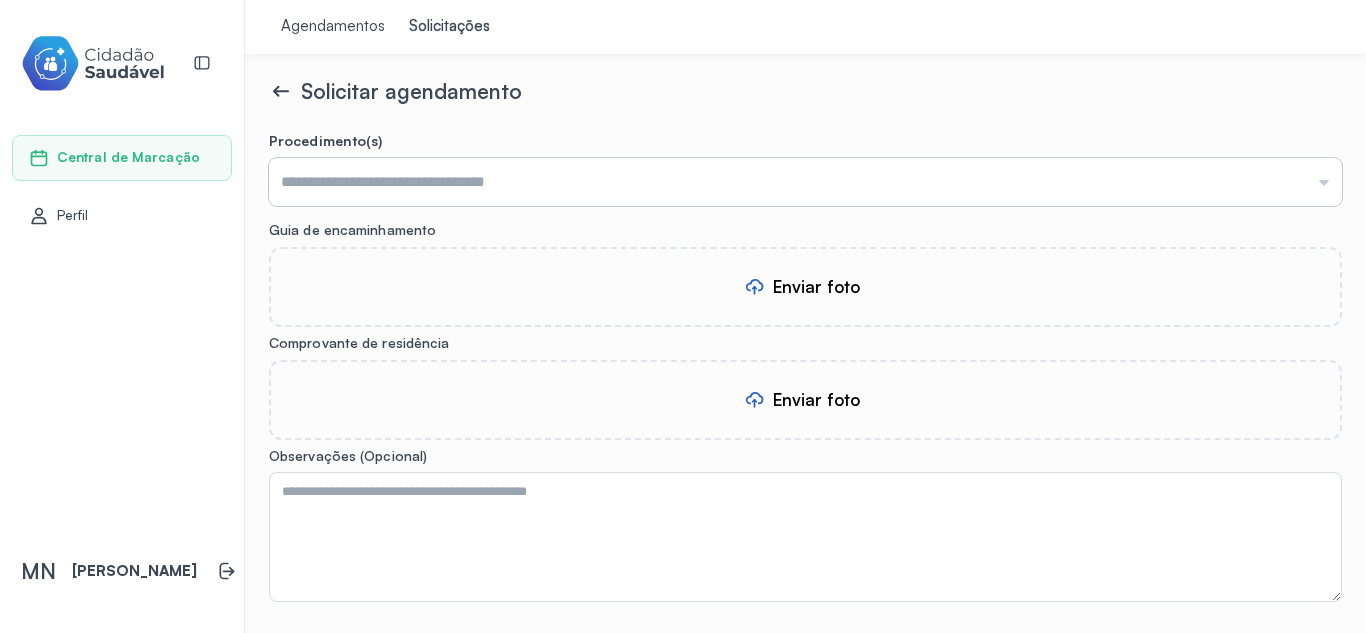 click at bounding box center [805, 182] 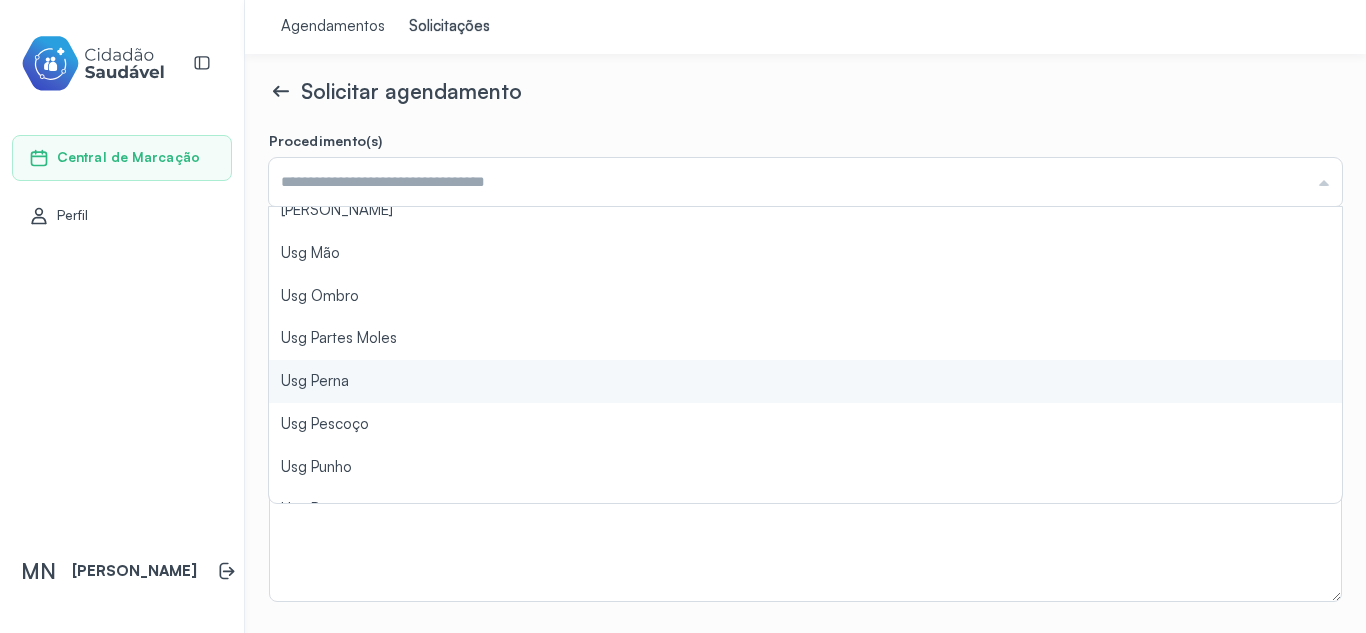 scroll, scrollTop: 2312, scrollLeft: 0, axis: vertical 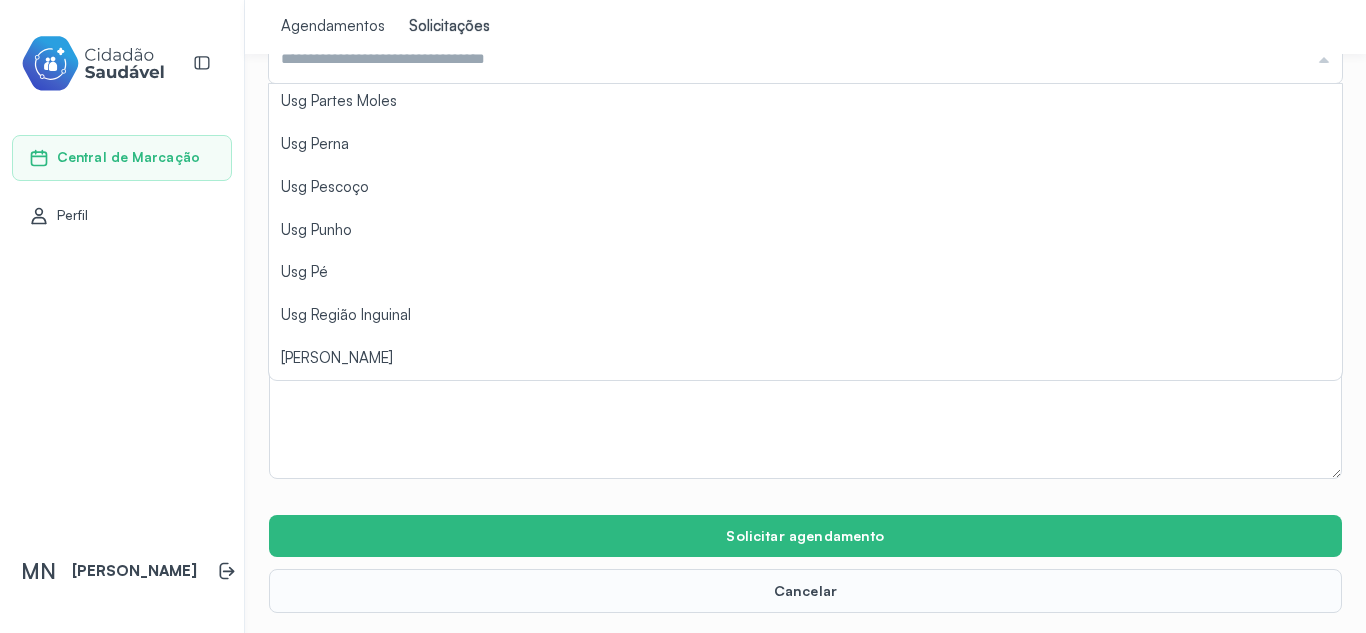 click on "Central de Marcação Perfil MN [PERSON_NAME]" at bounding box center (122, 316) 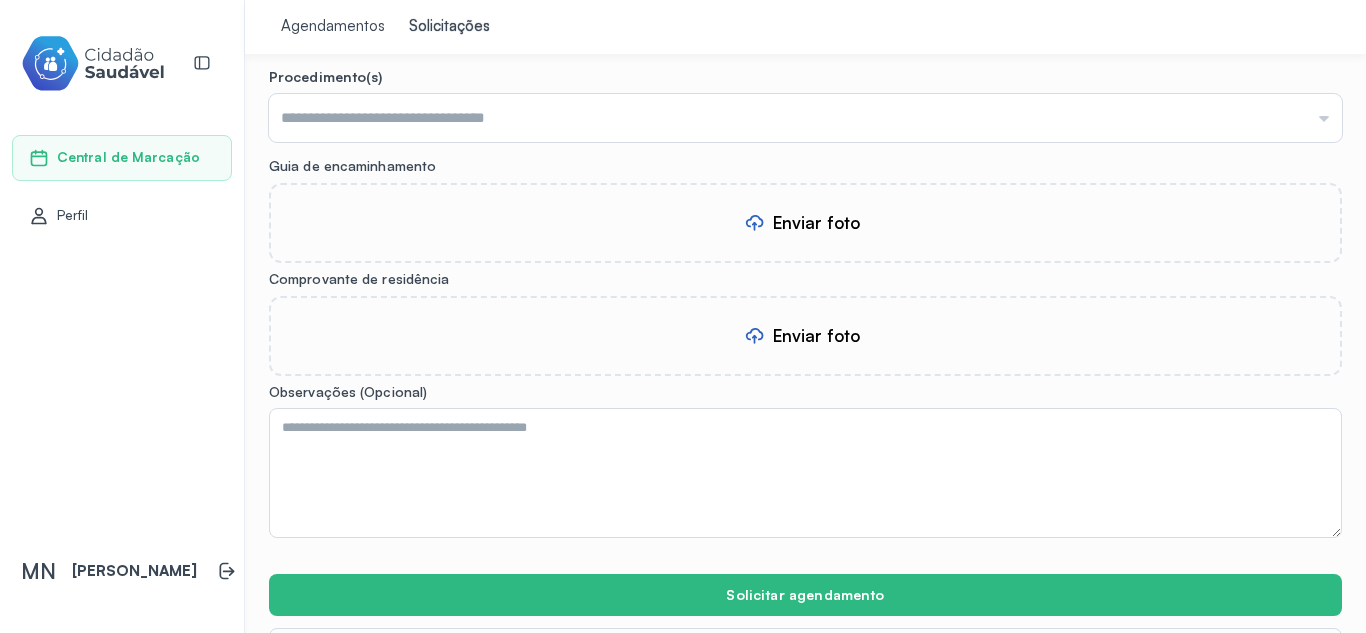 scroll, scrollTop: 23, scrollLeft: 0, axis: vertical 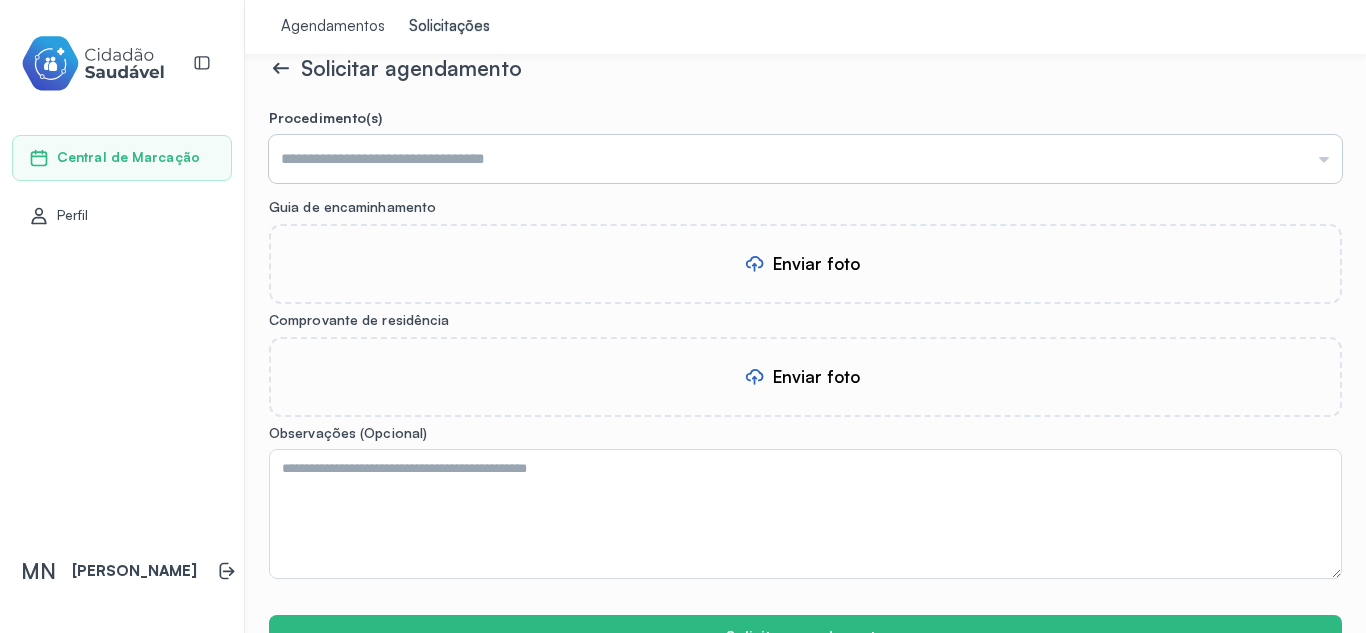 click at bounding box center [805, 159] 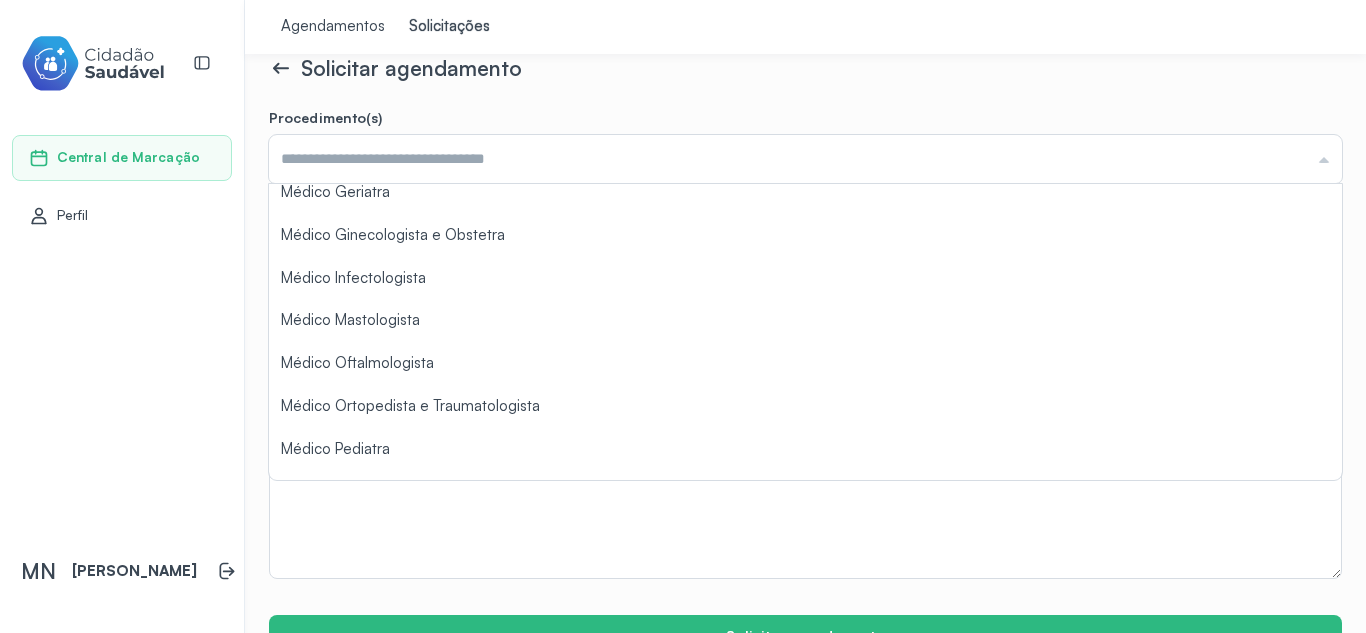 scroll, scrollTop: 300, scrollLeft: 0, axis: vertical 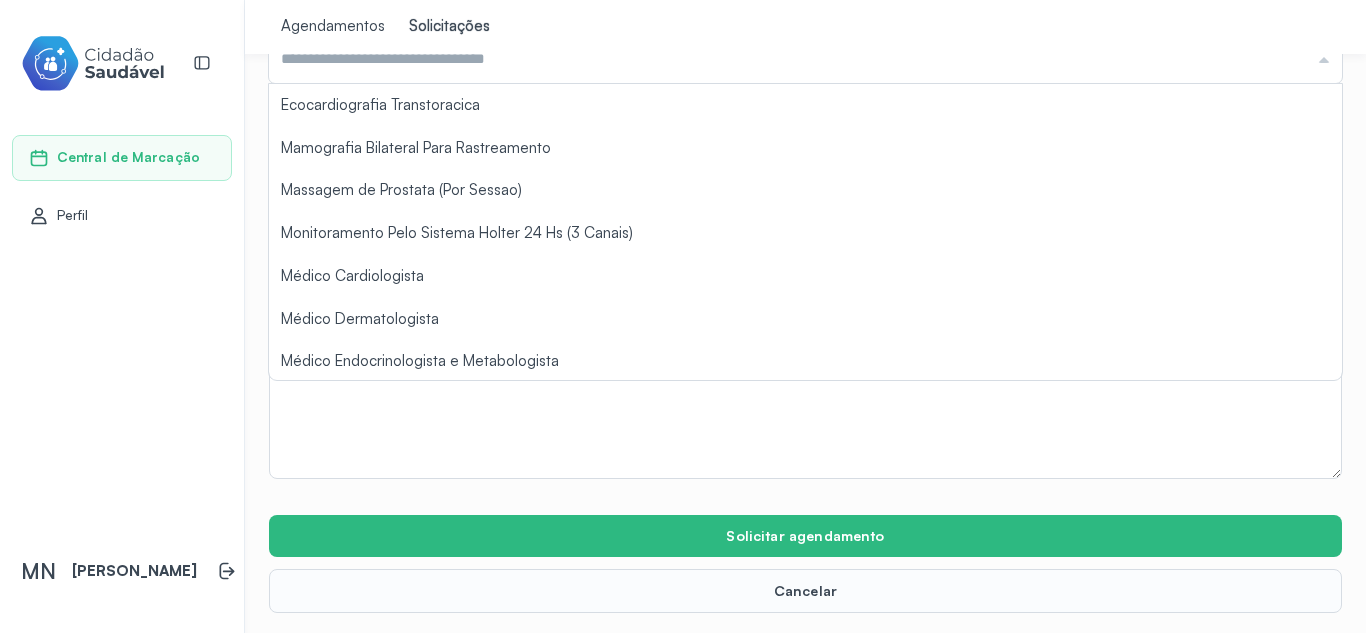 click on "Central de Marcação Perfil MN [PERSON_NAME]" at bounding box center [122, 316] 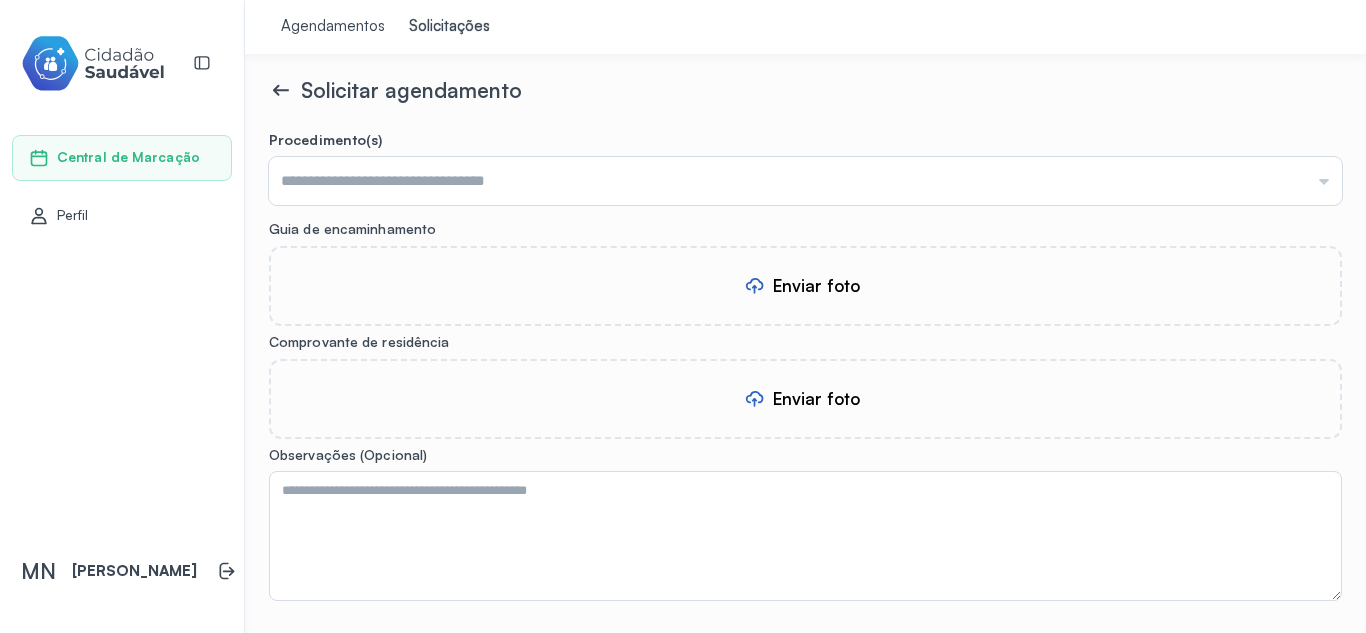 scroll, scrollTop: 0, scrollLeft: 0, axis: both 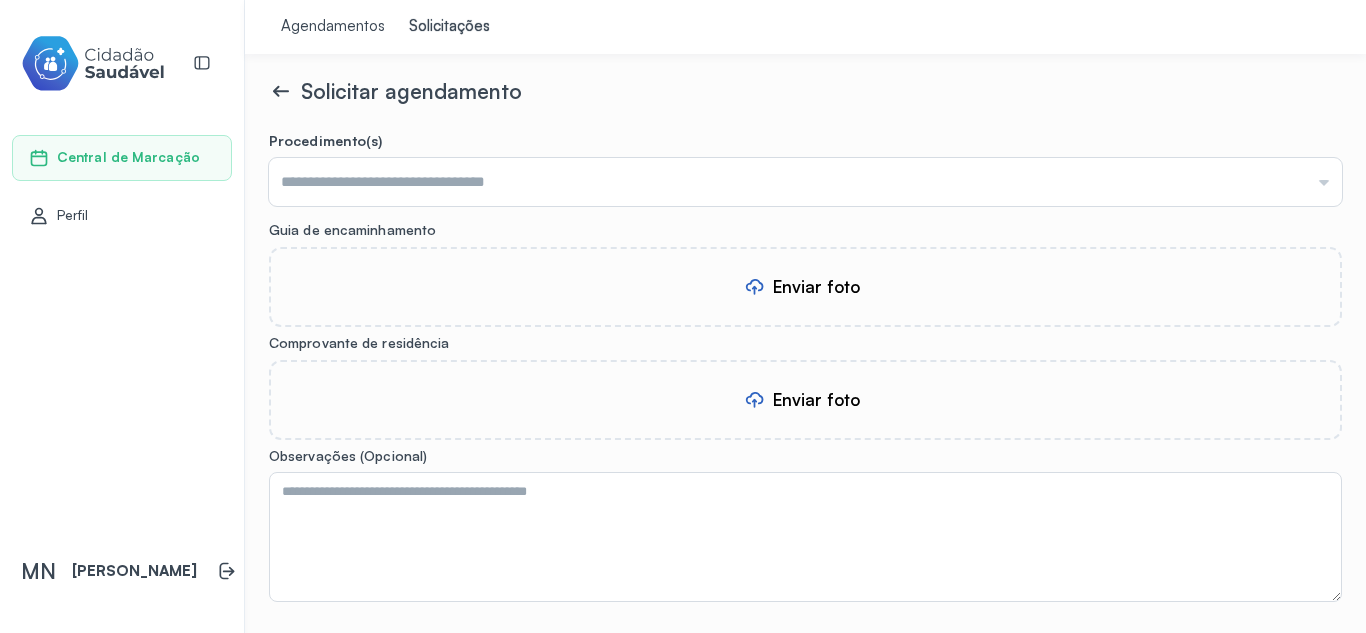 click on "Perfil" at bounding box center (122, 216) 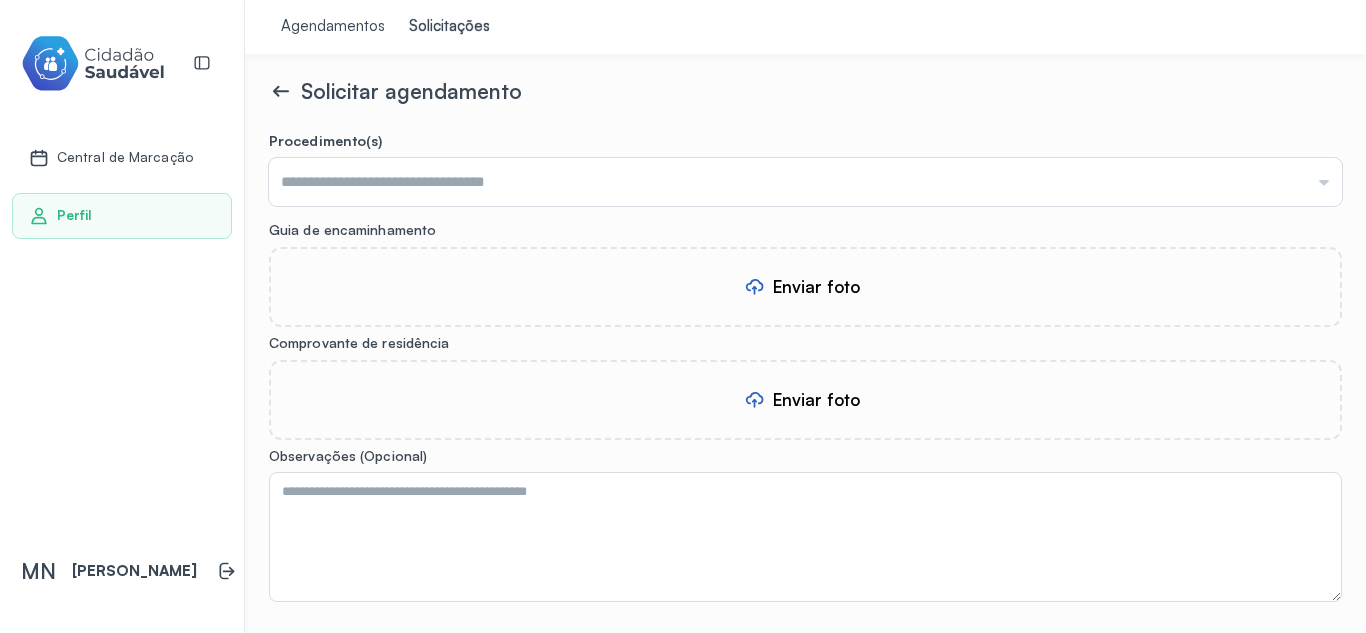 click on "Perfil" at bounding box center [122, 216] 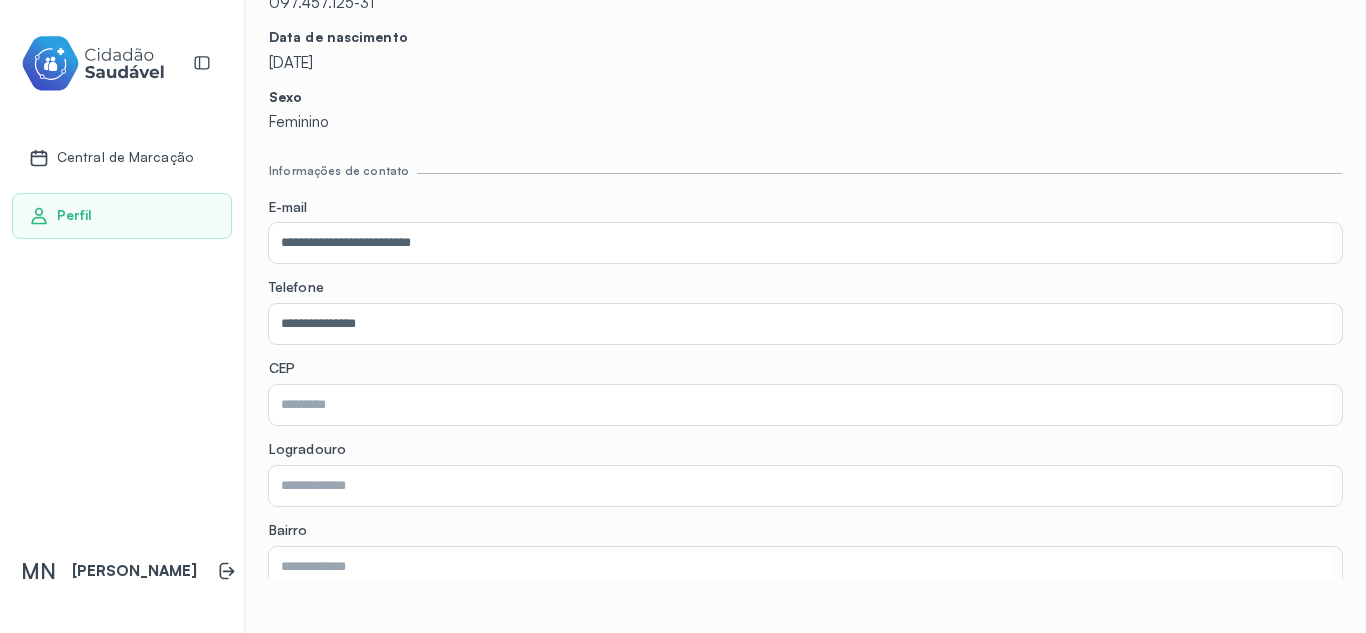 scroll, scrollTop: 186, scrollLeft: 0, axis: vertical 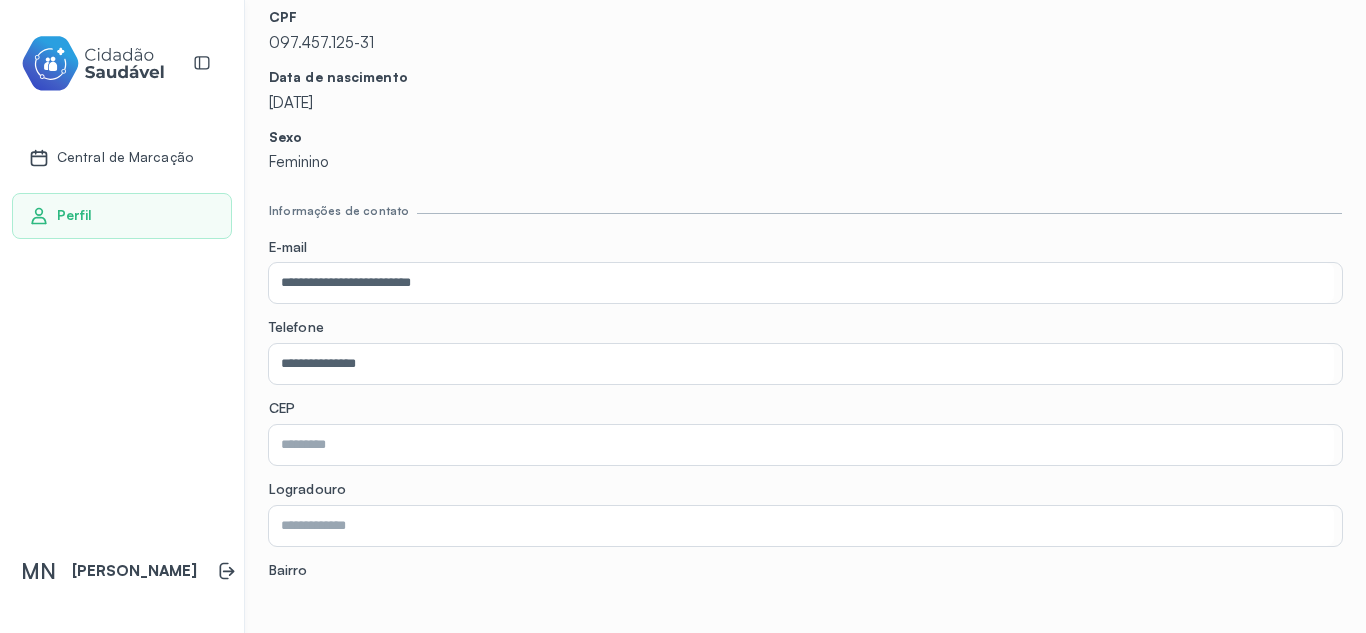 click 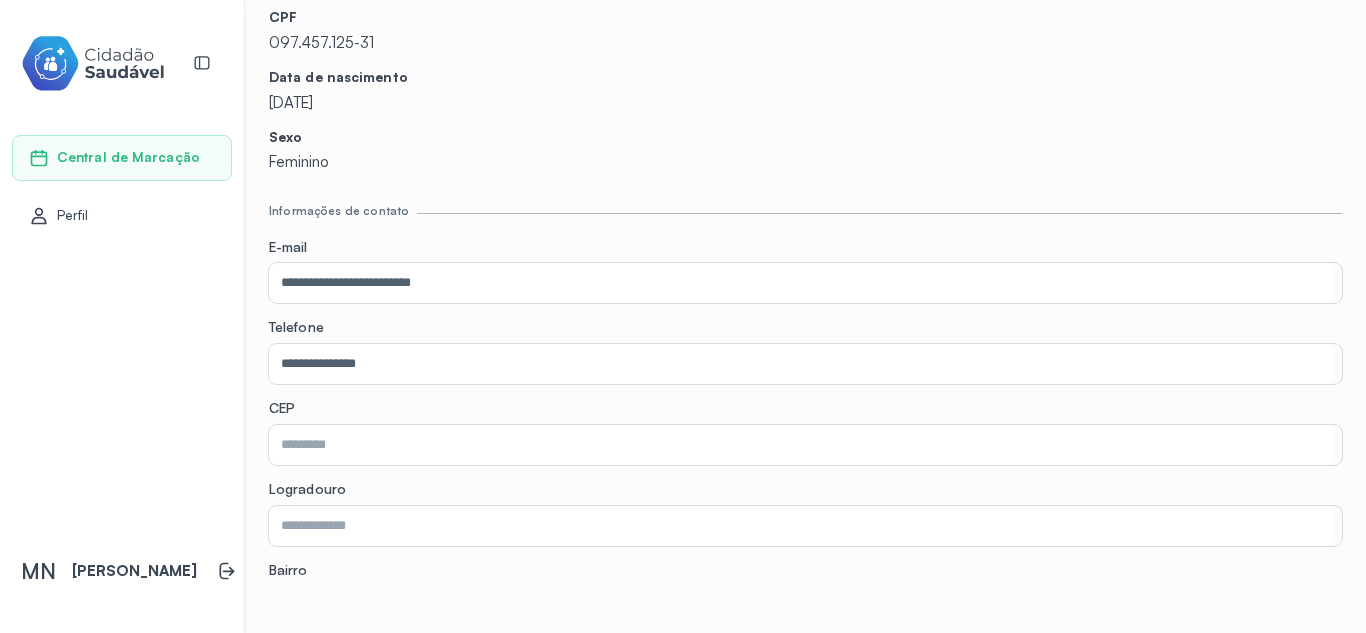 click on "Central de Marcação" at bounding box center [128, 157] 